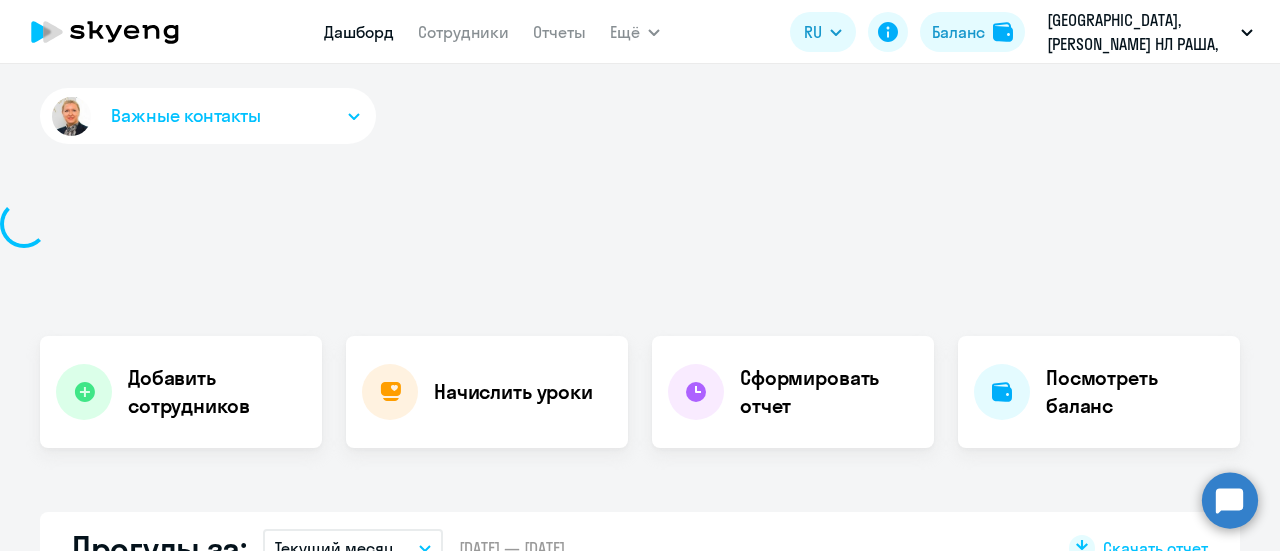 scroll, scrollTop: 0, scrollLeft: 0, axis: both 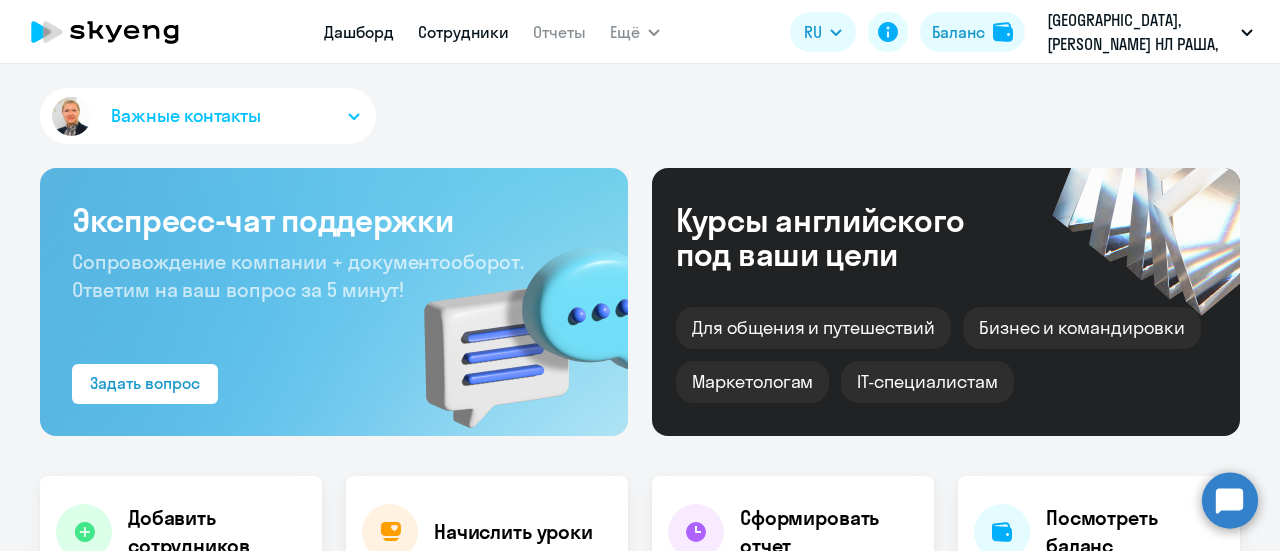 click on "Сотрудники" at bounding box center (463, 32) 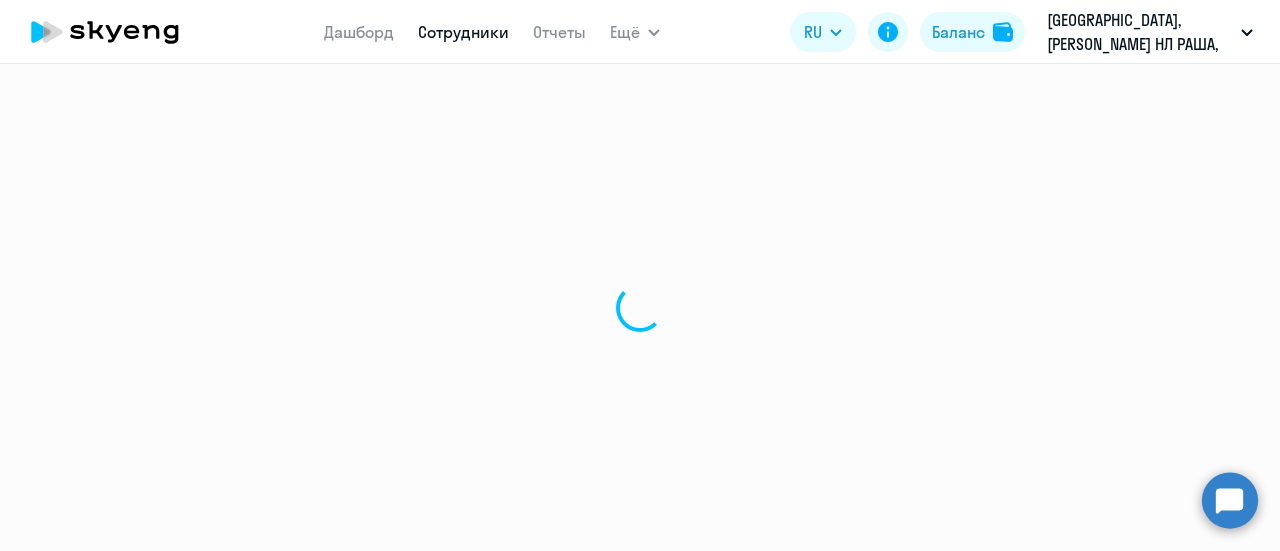 select on "30" 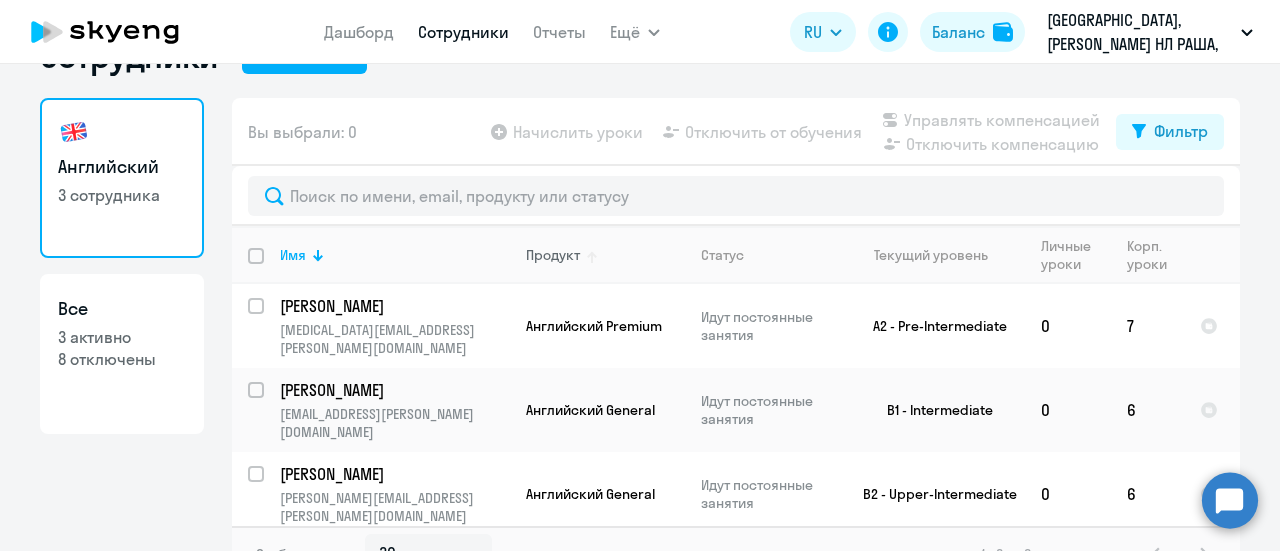 scroll, scrollTop: 88, scrollLeft: 0, axis: vertical 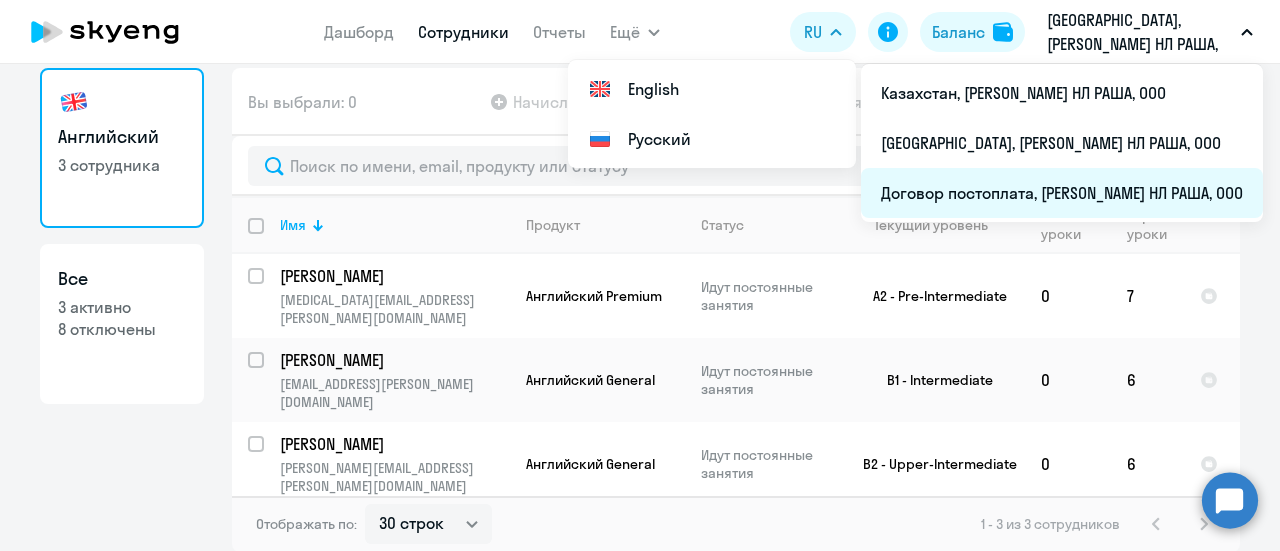 click on "Договор постоплата, [PERSON_NAME] НЛ РАША, ООО" at bounding box center [1062, 193] 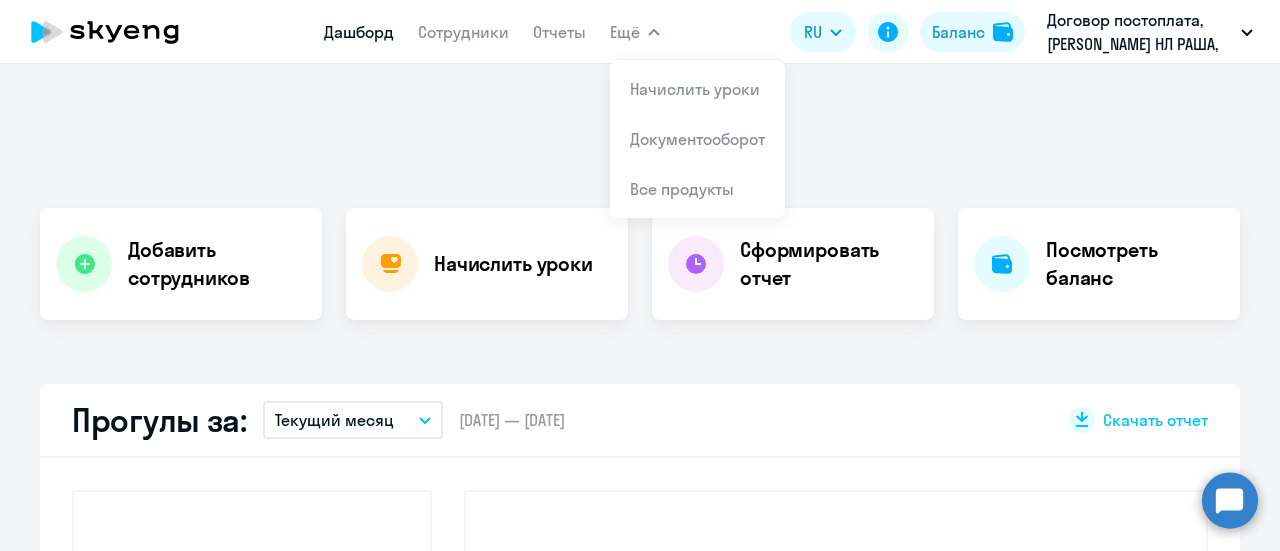scroll, scrollTop: 268, scrollLeft: 0, axis: vertical 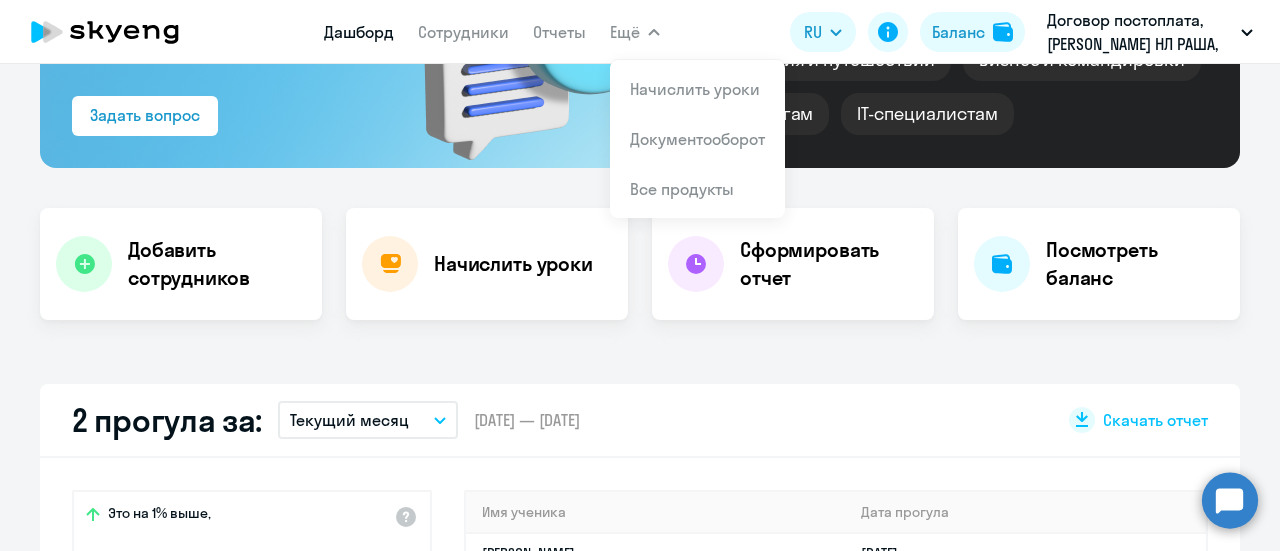 select on "30" 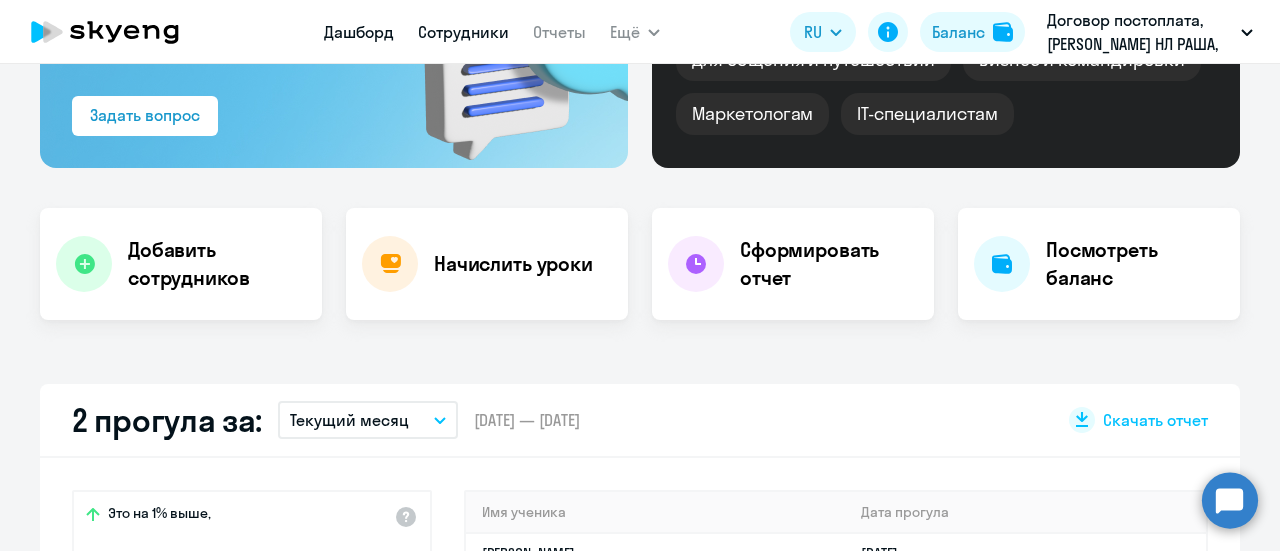 click on "Сотрудники" at bounding box center [463, 32] 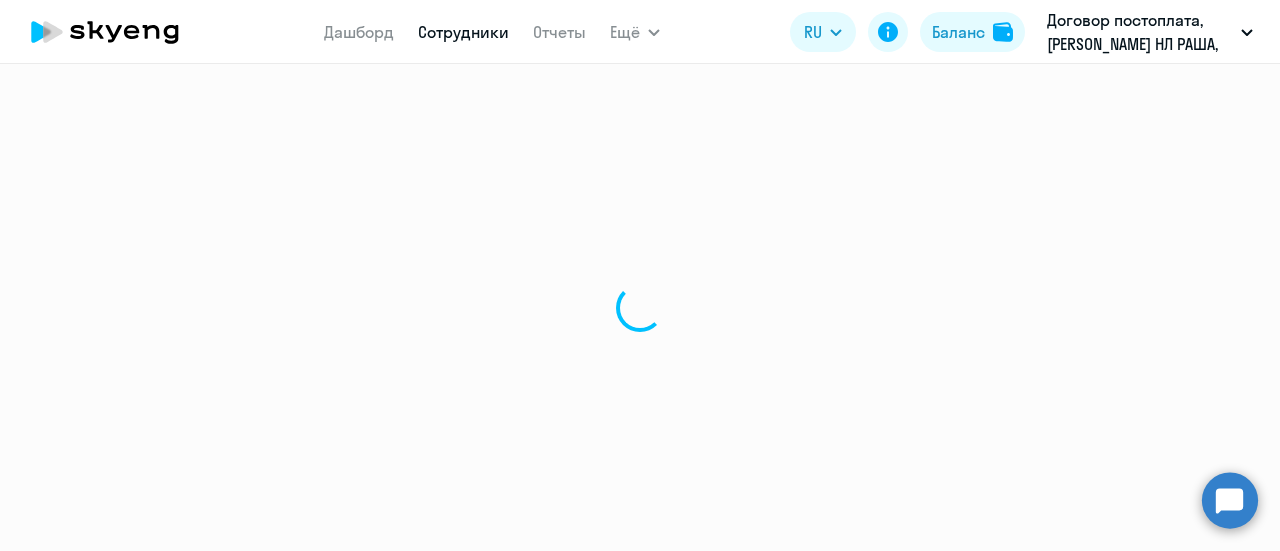 scroll, scrollTop: 0, scrollLeft: 0, axis: both 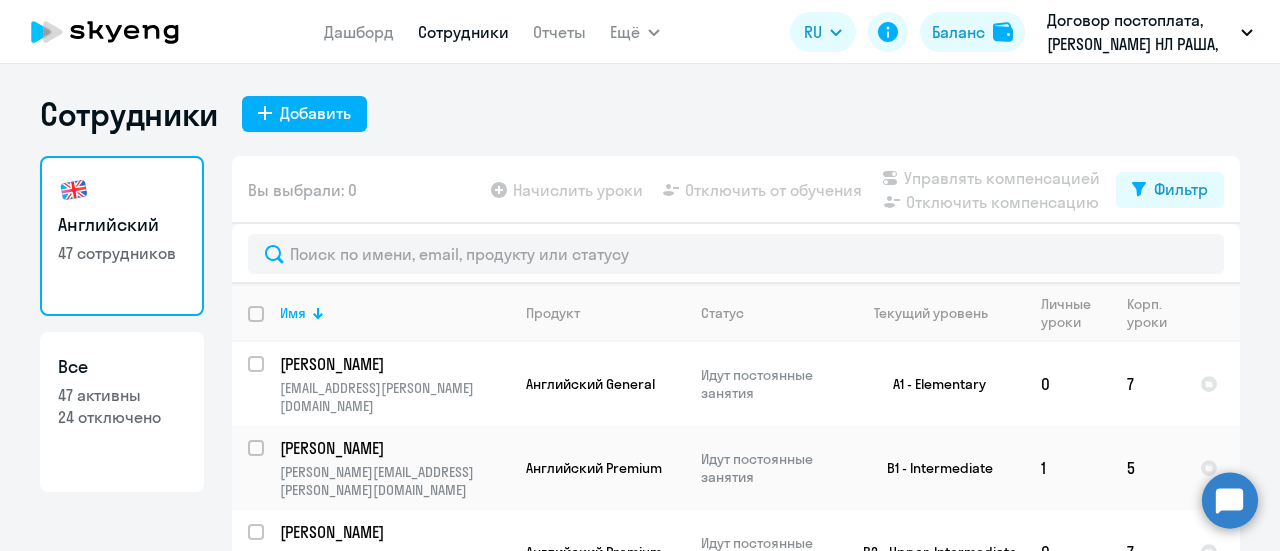 click at bounding box center [268, 326] 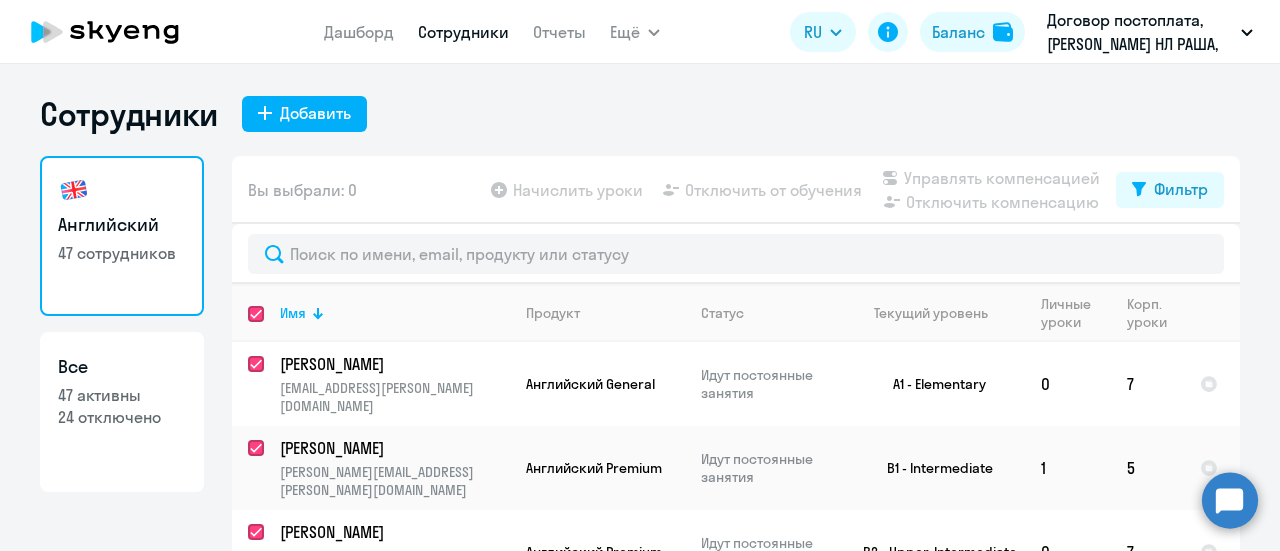 checkbox on "true" 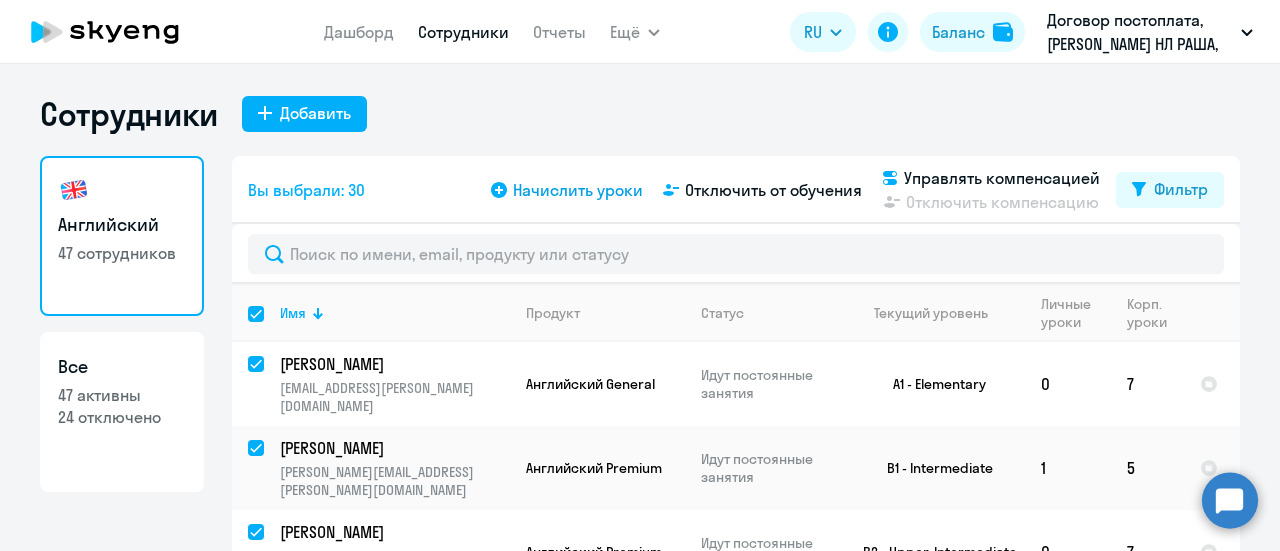 click on "Начислить уроки" 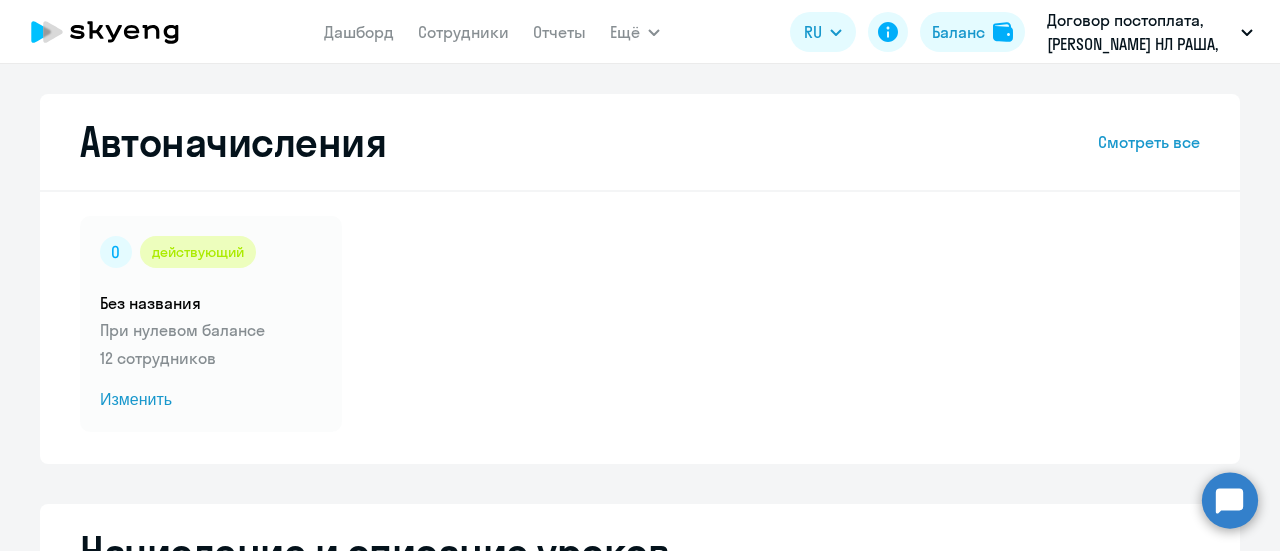 select on "10" 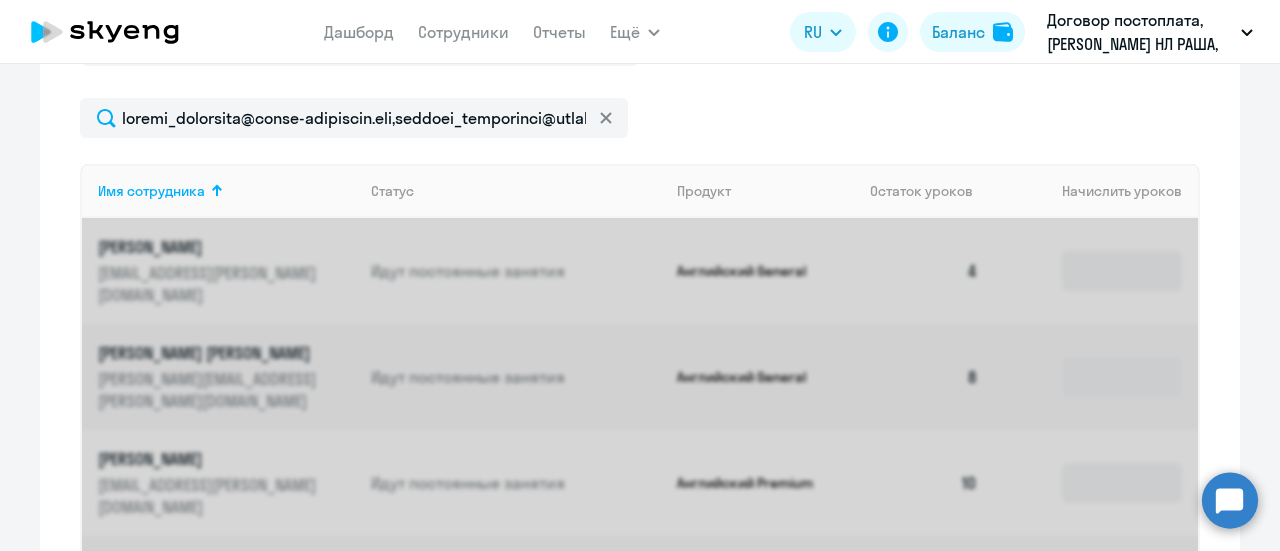 scroll, scrollTop: 900, scrollLeft: 0, axis: vertical 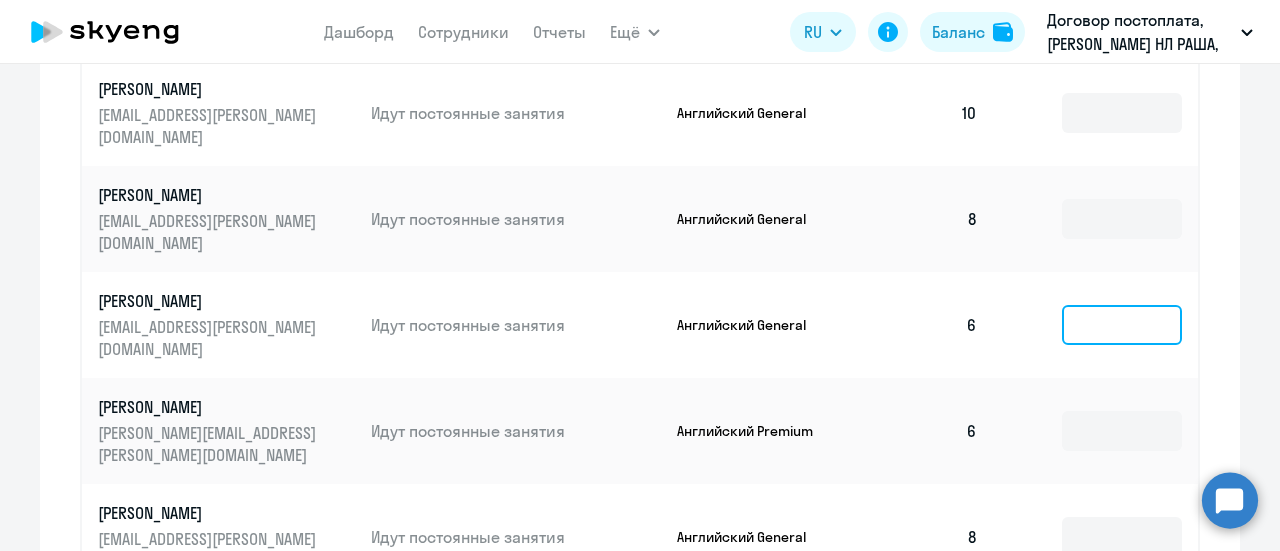 click 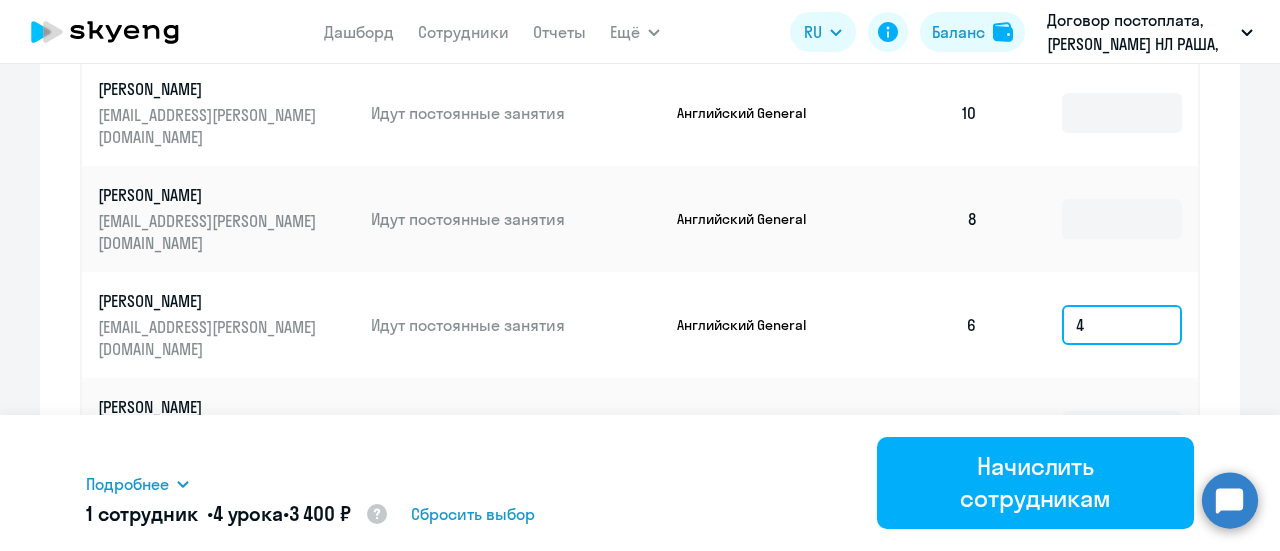 scroll, scrollTop: 100, scrollLeft: 0, axis: vertical 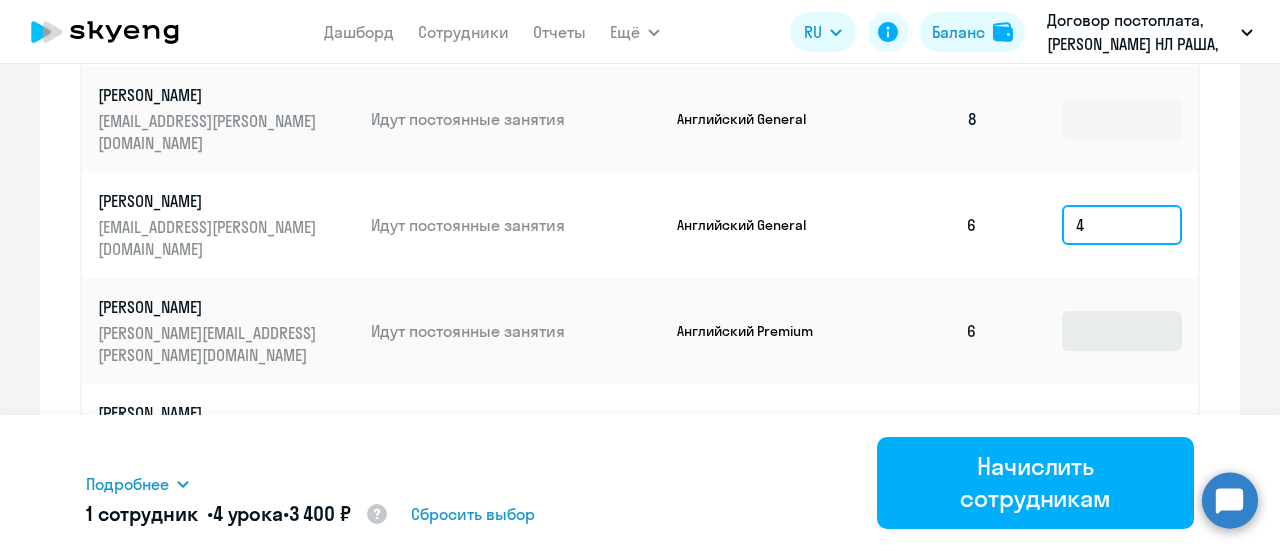 type on "4" 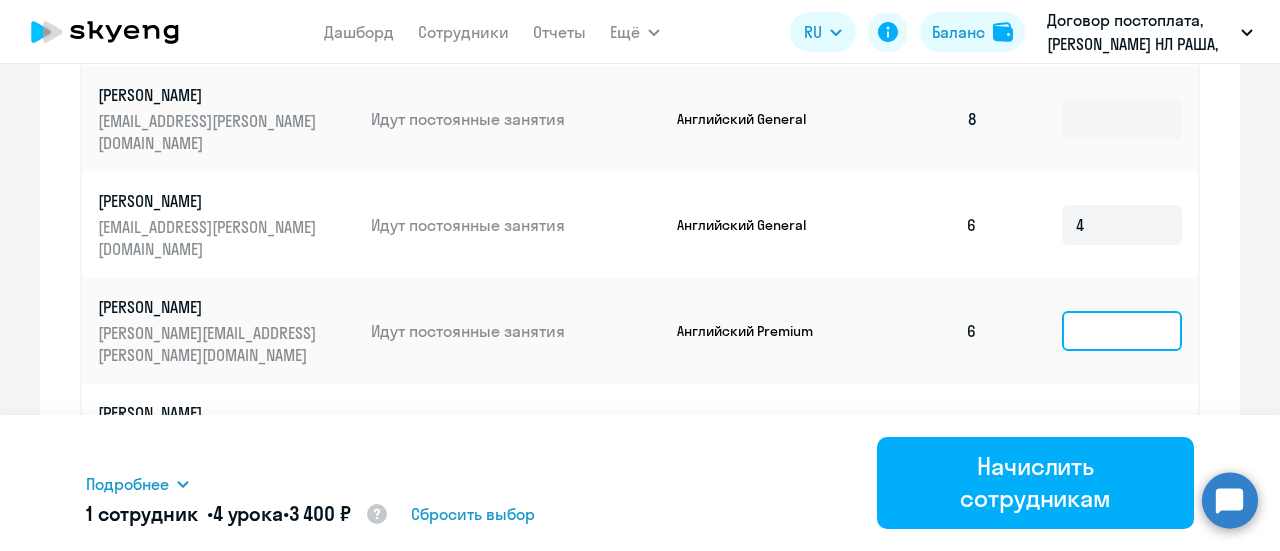 click 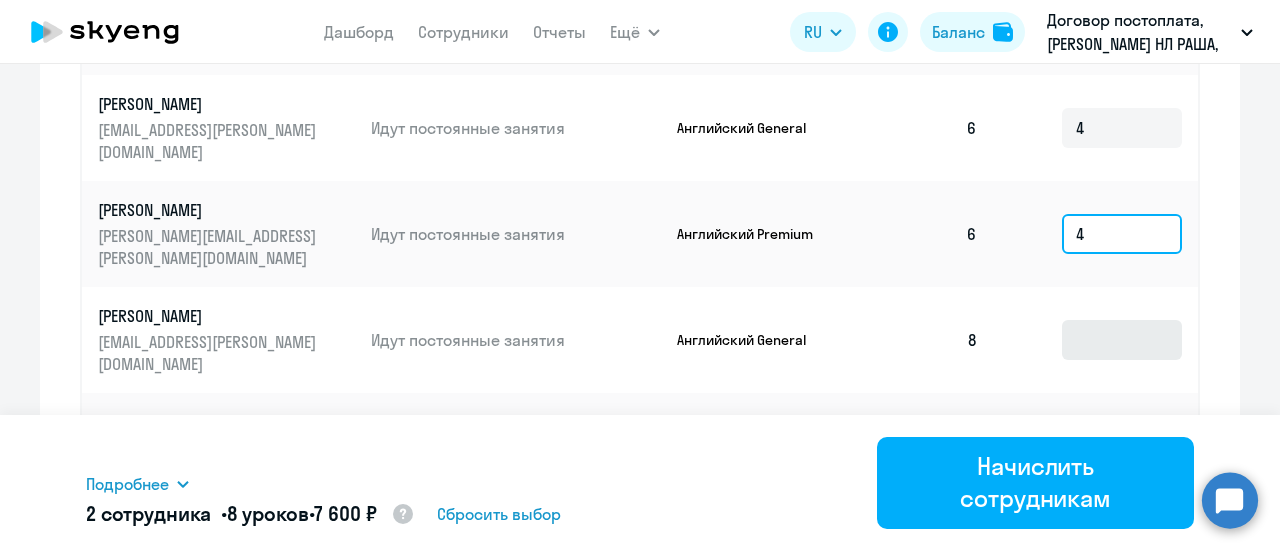 scroll, scrollTop: 202, scrollLeft: 0, axis: vertical 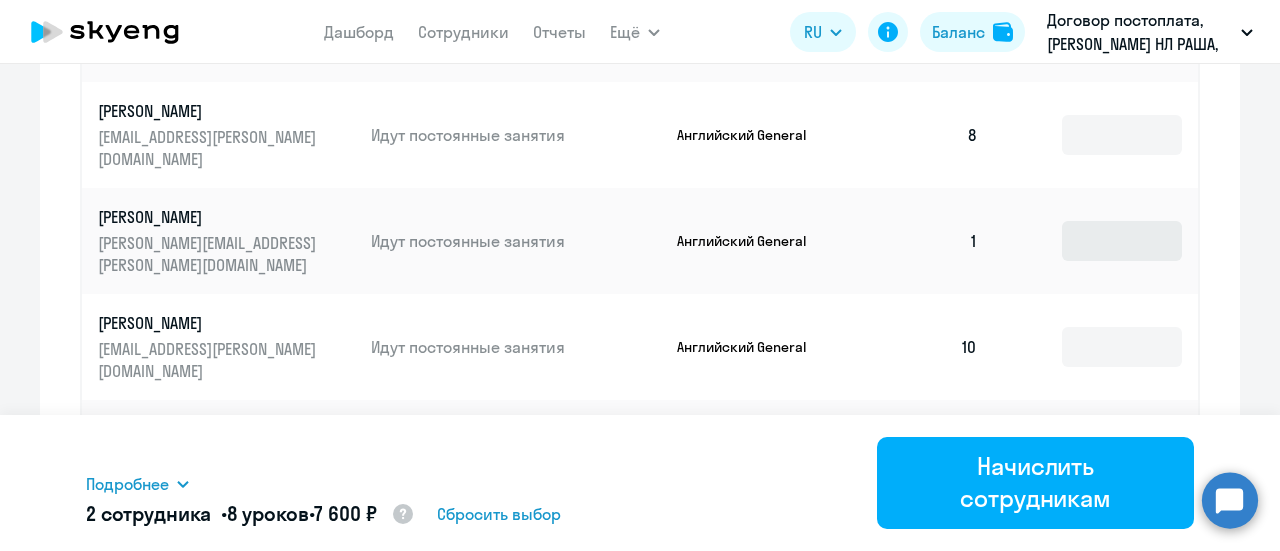 type on "4" 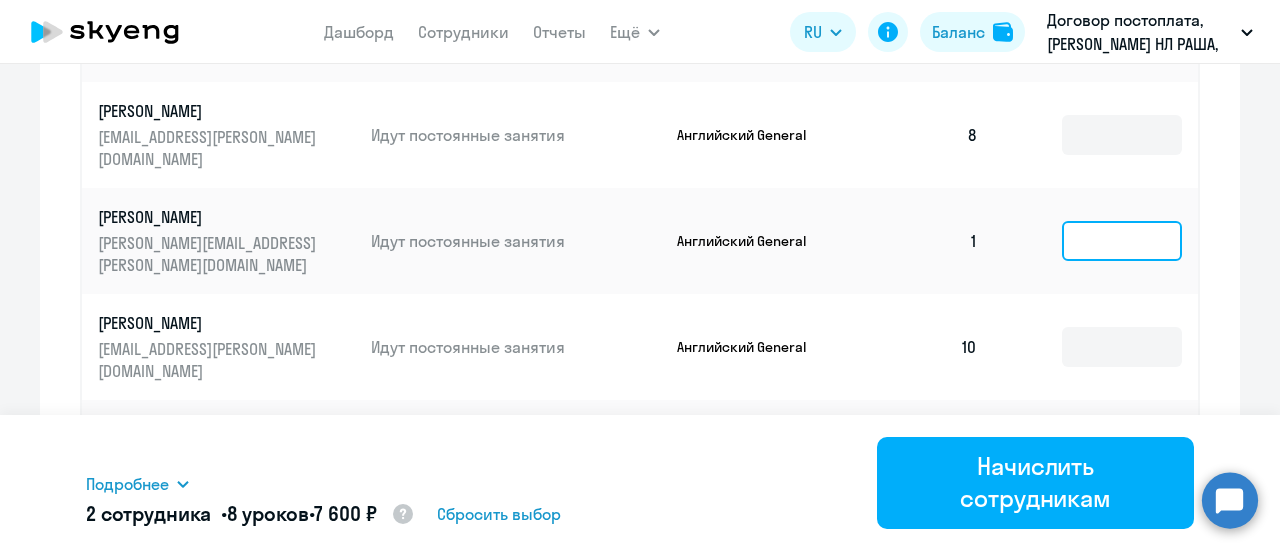 click 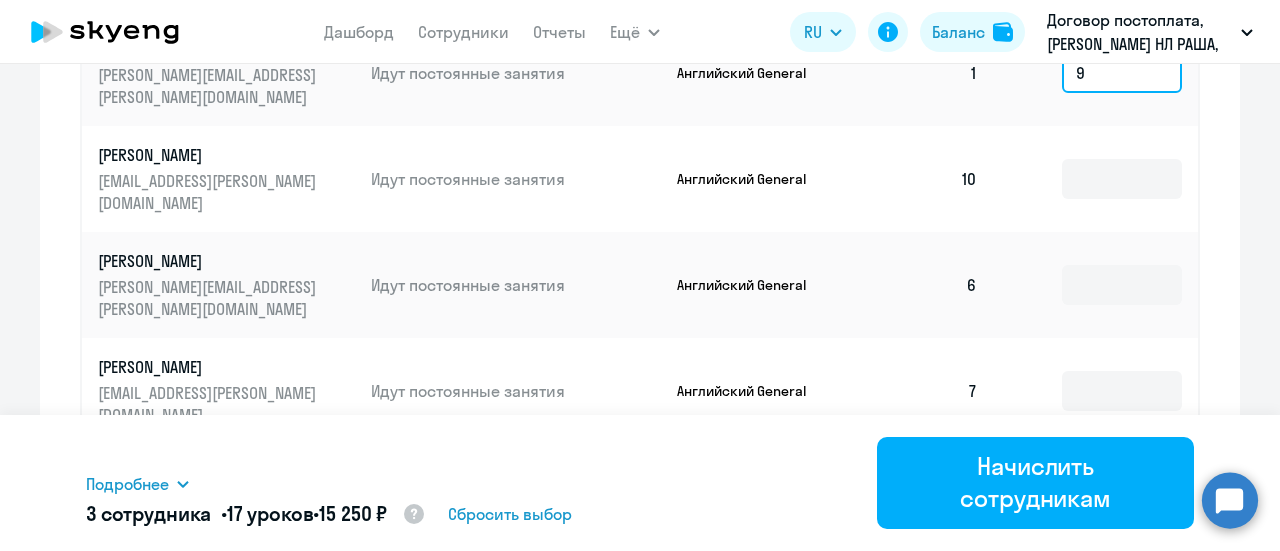 scroll, scrollTop: 1300, scrollLeft: 0, axis: vertical 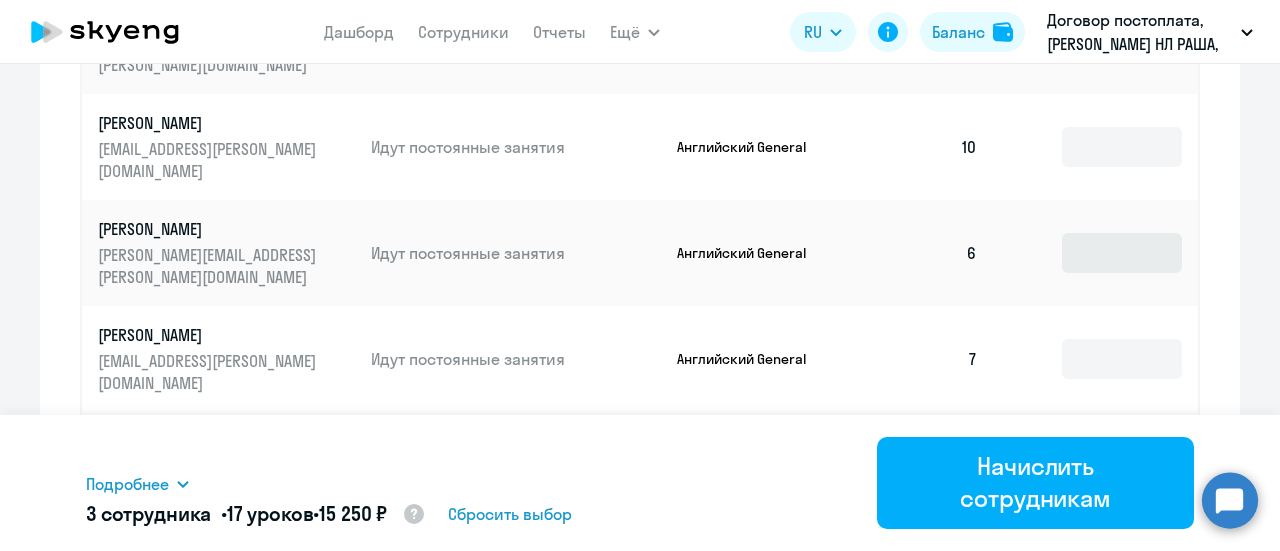 type on "9" 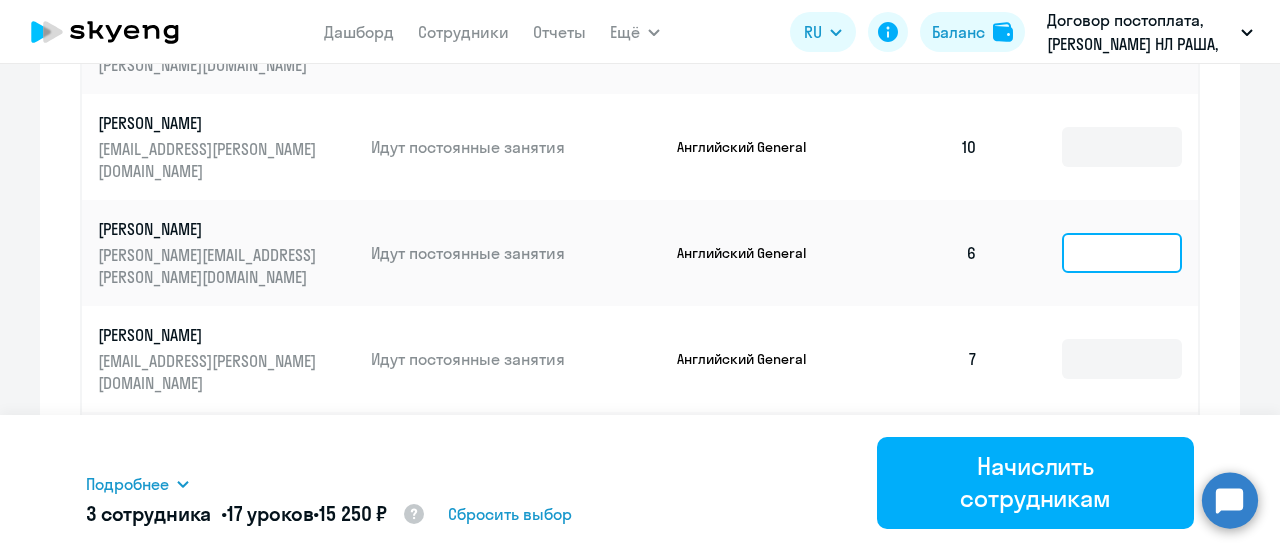 click 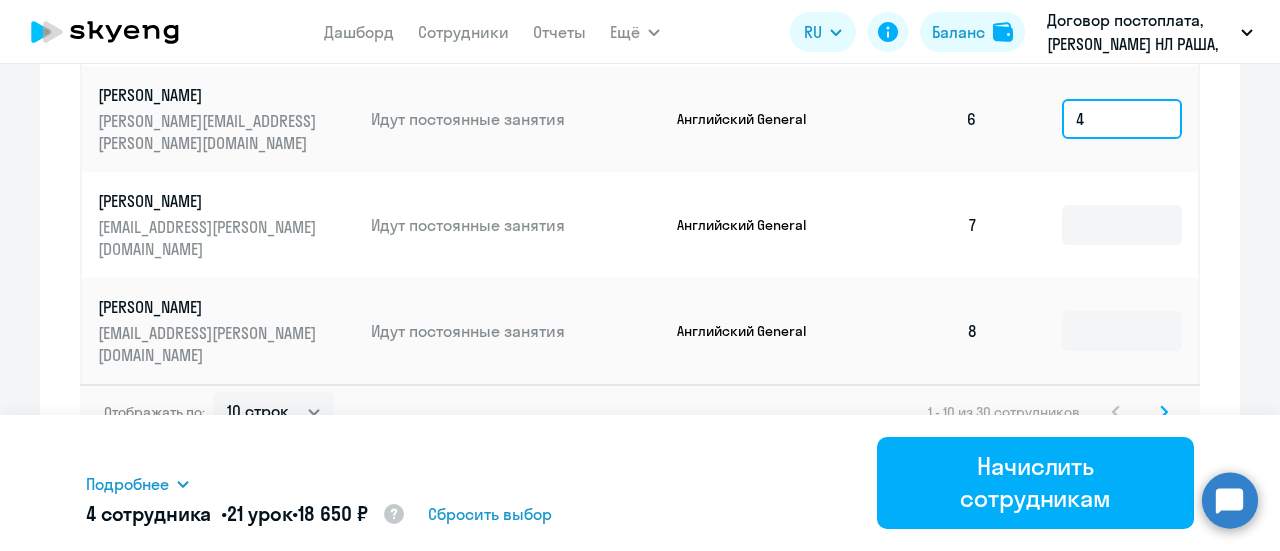 scroll, scrollTop: 1434, scrollLeft: 0, axis: vertical 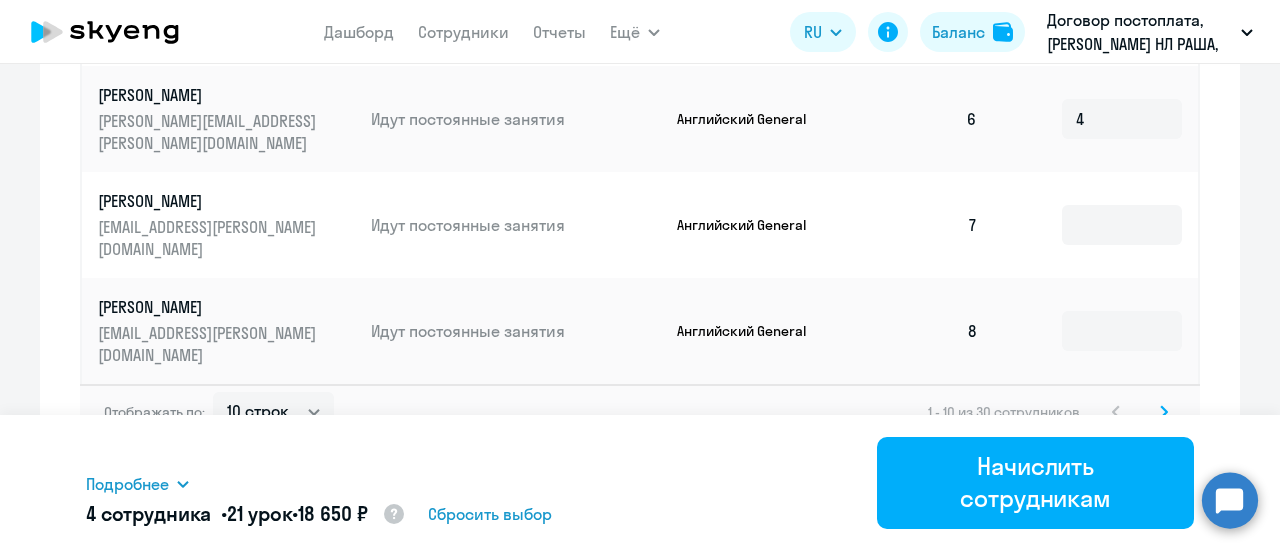 click 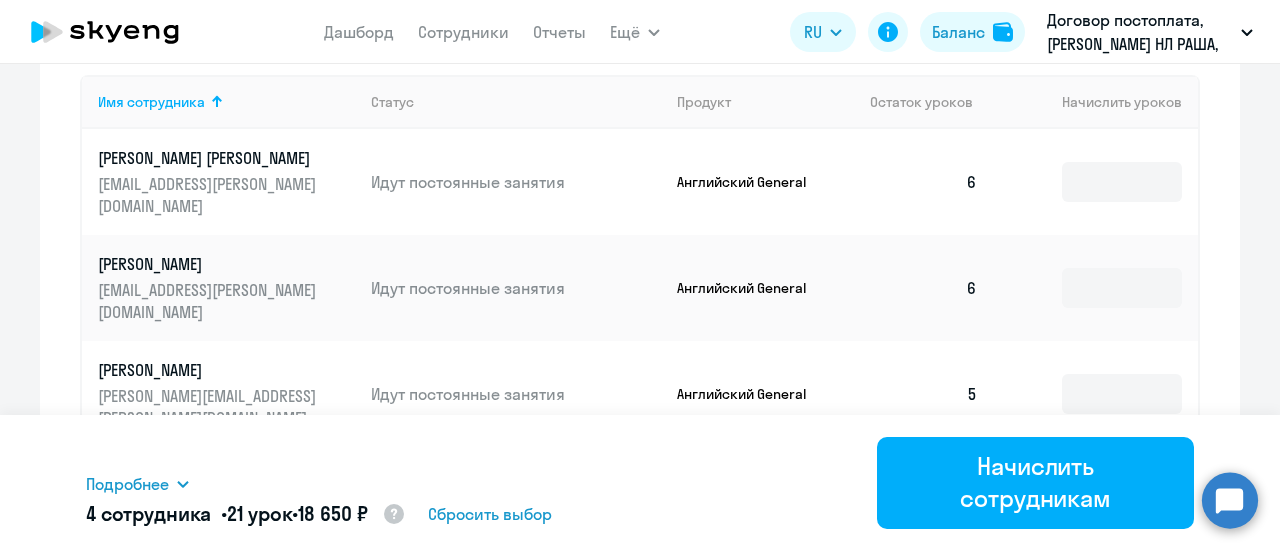 scroll, scrollTop: 834, scrollLeft: 0, axis: vertical 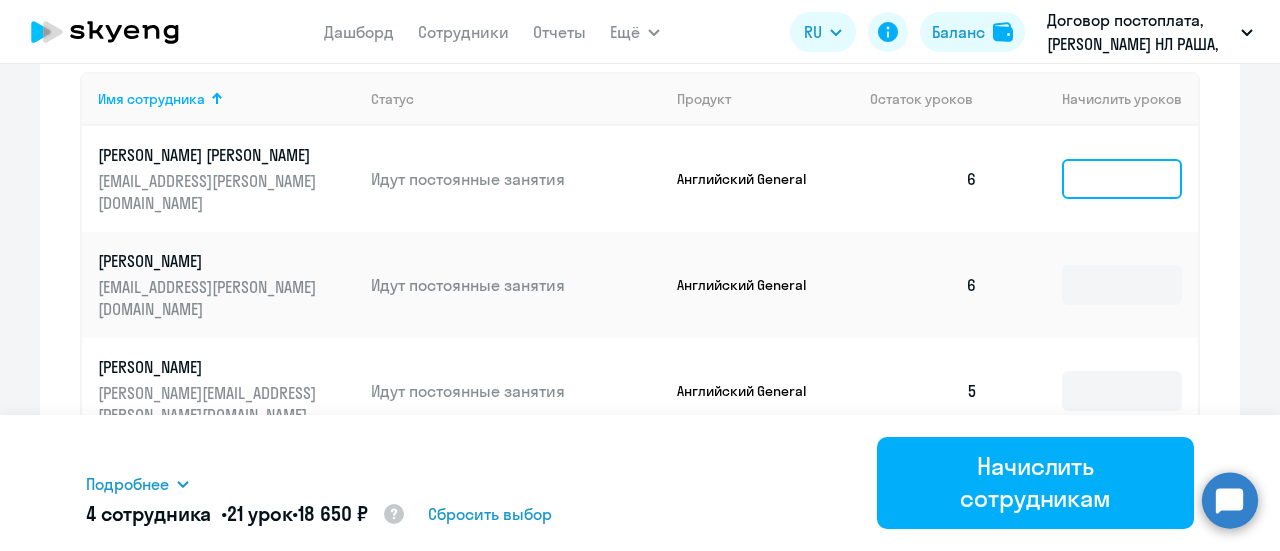 click 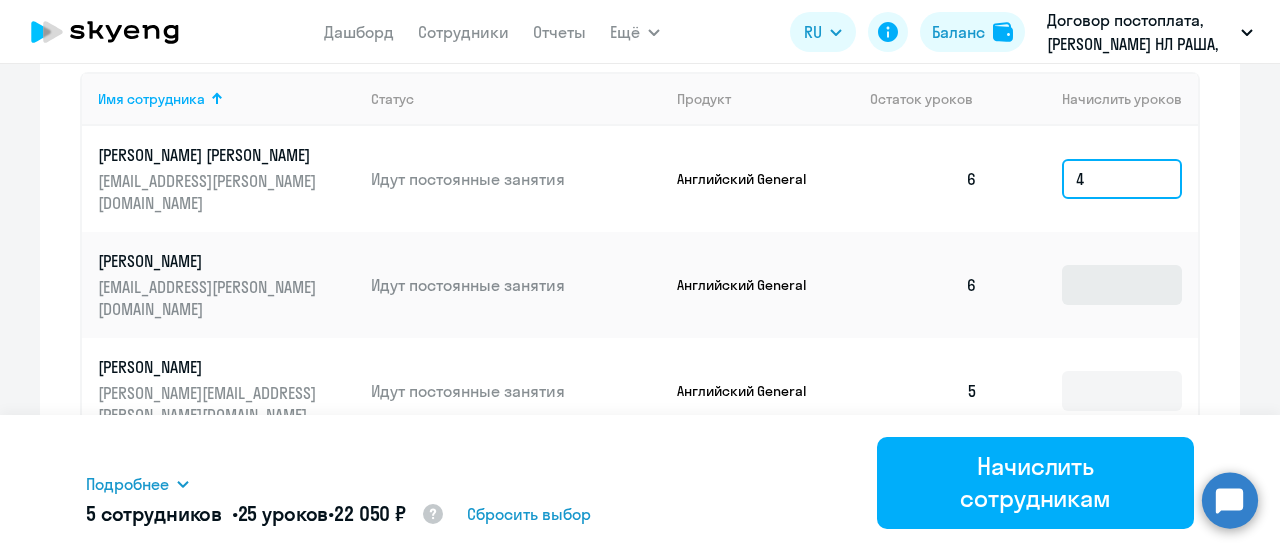 type on "4" 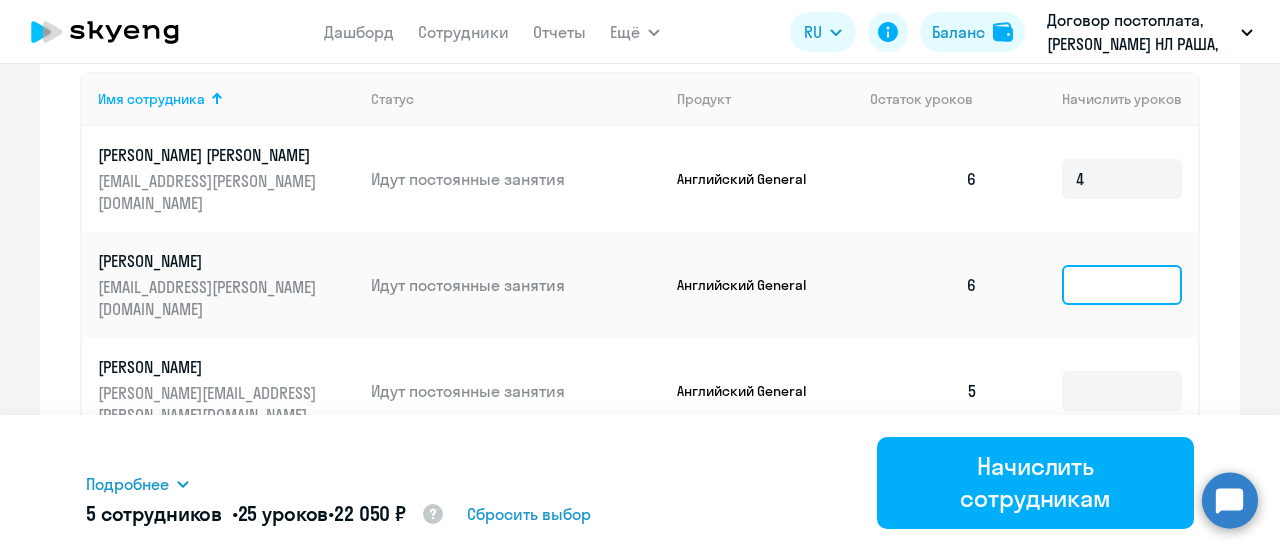 click 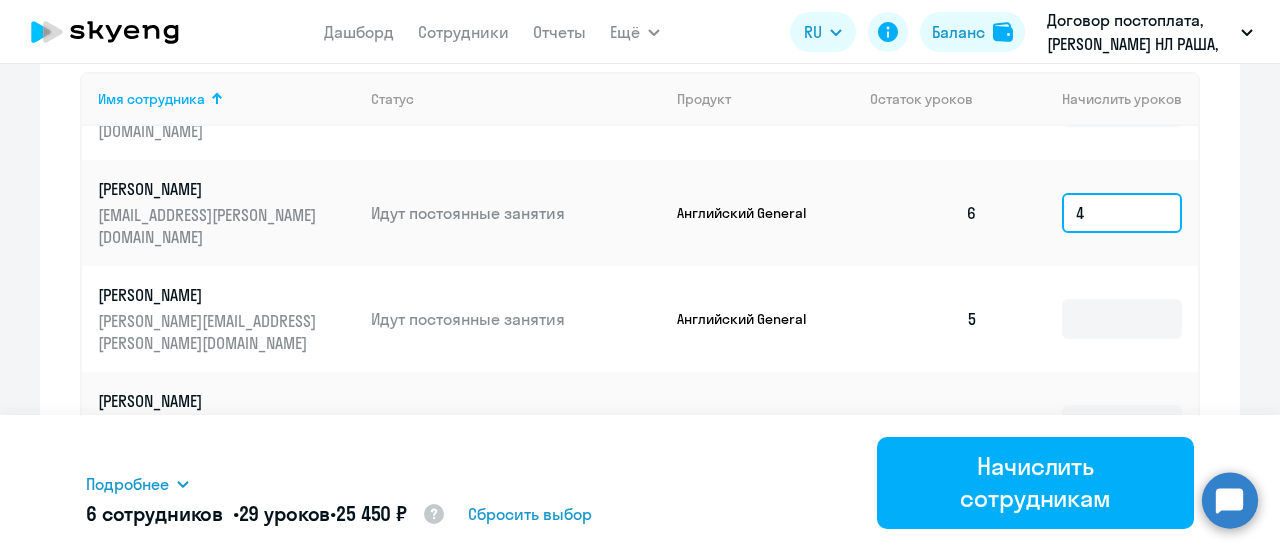 scroll, scrollTop: 200, scrollLeft: 0, axis: vertical 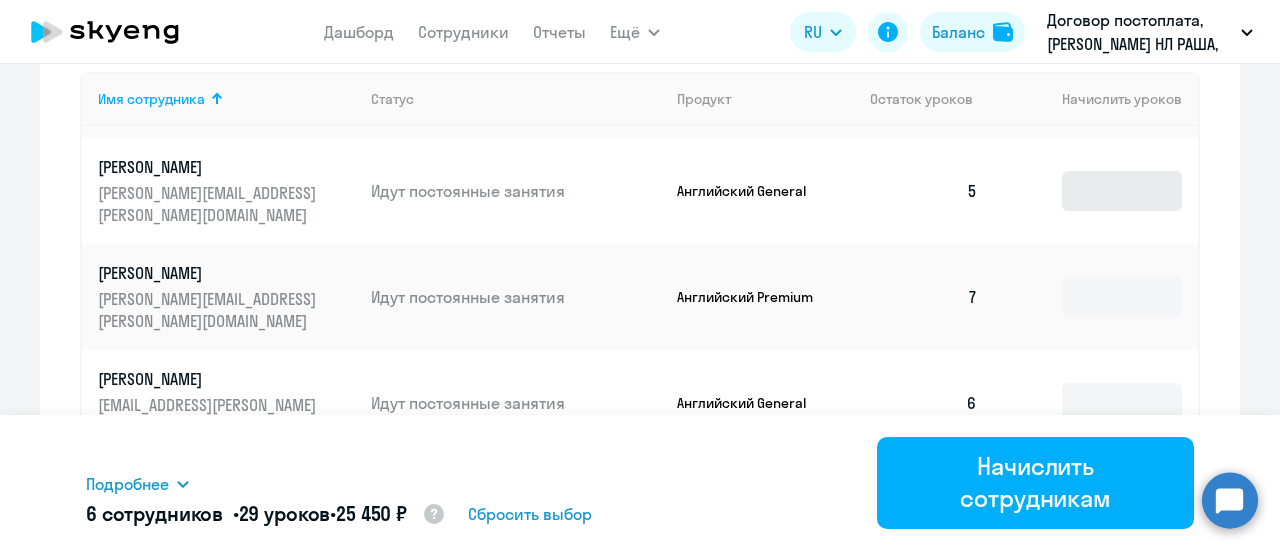 type on "4" 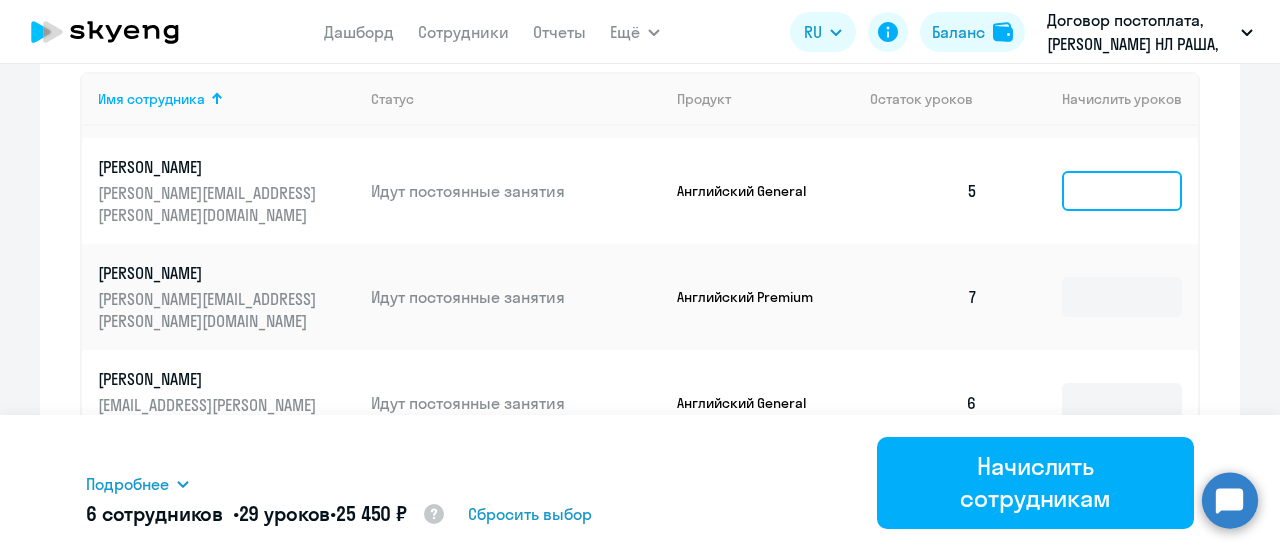 click 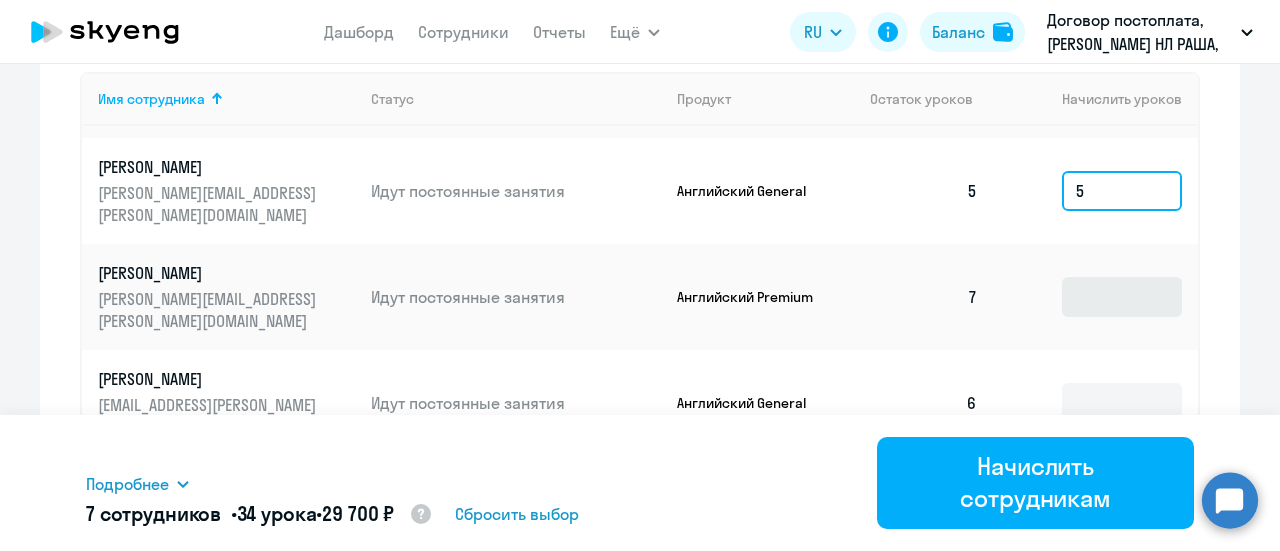 type on "5" 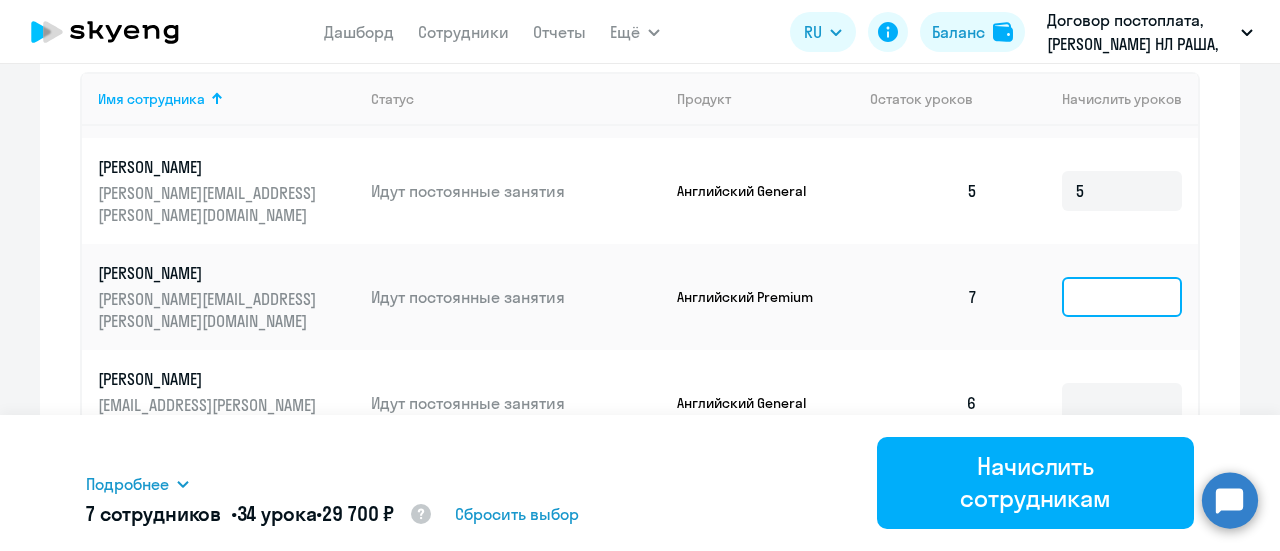 click 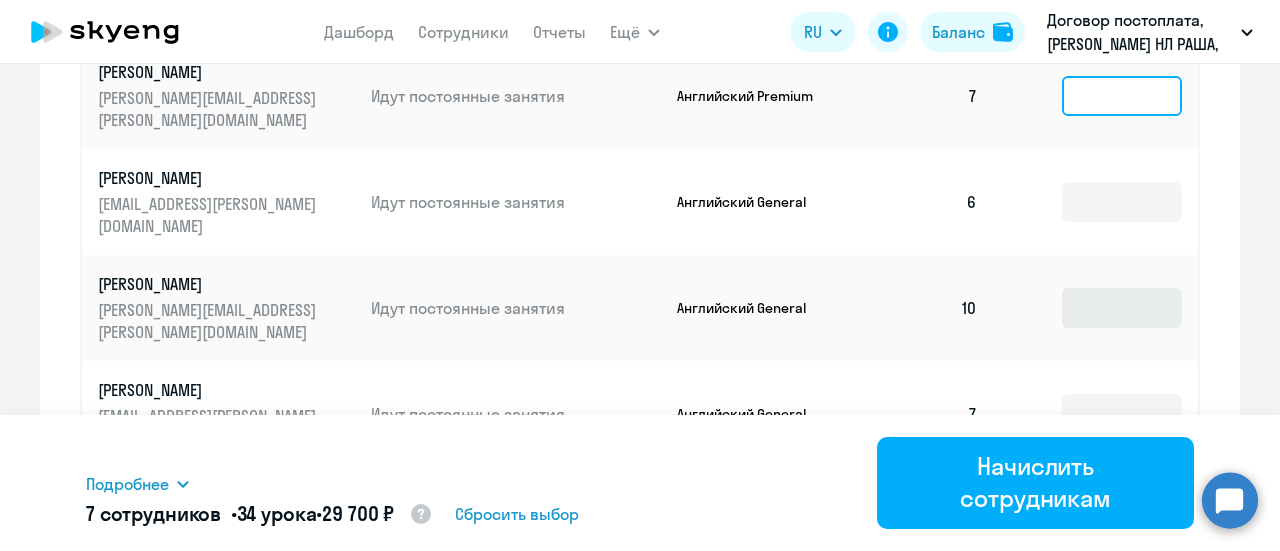 scroll, scrollTop: 1034, scrollLeft: 0, axis: vertical 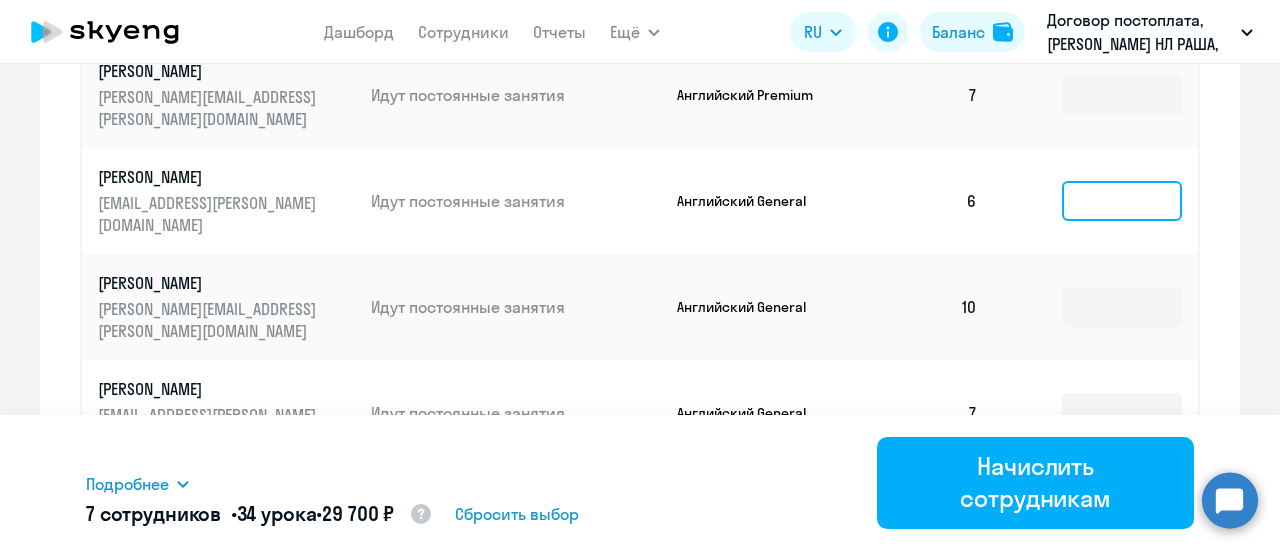 click 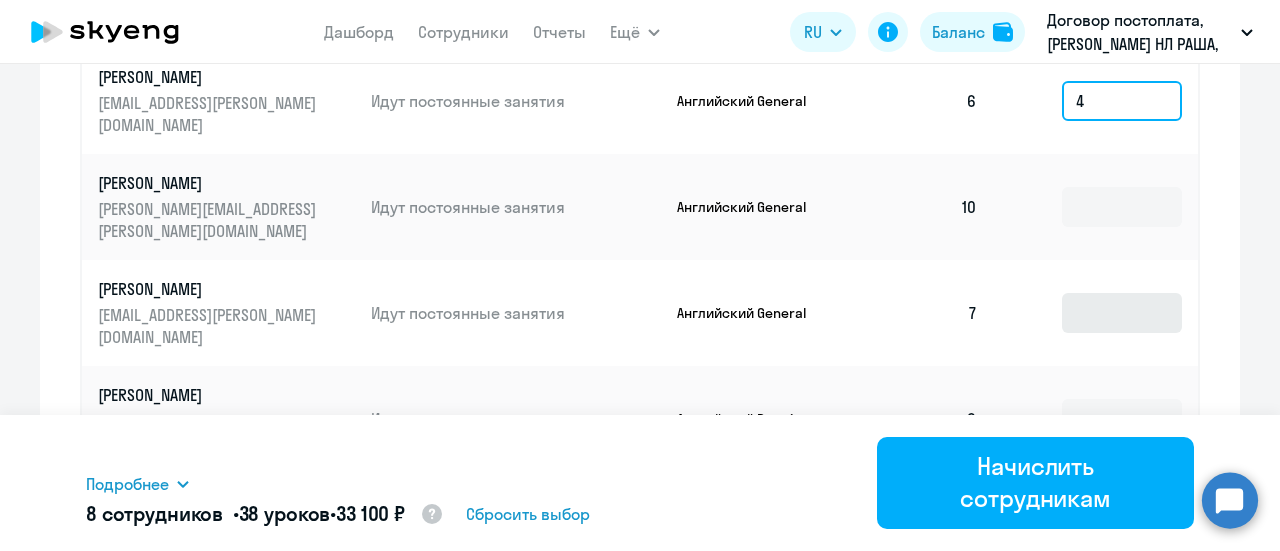 type on "4" 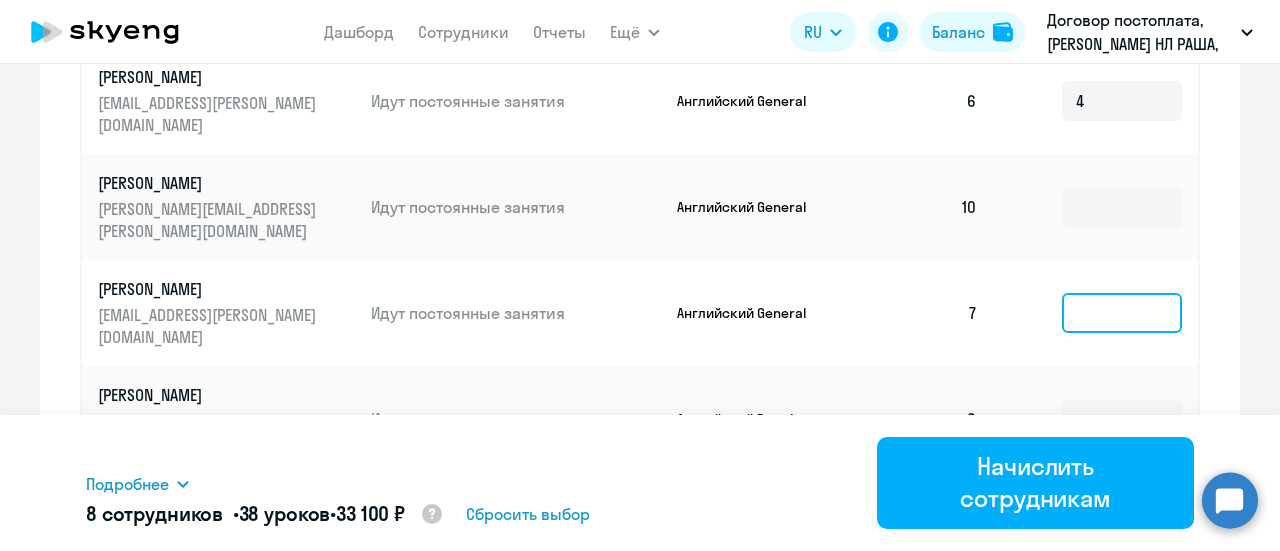 click 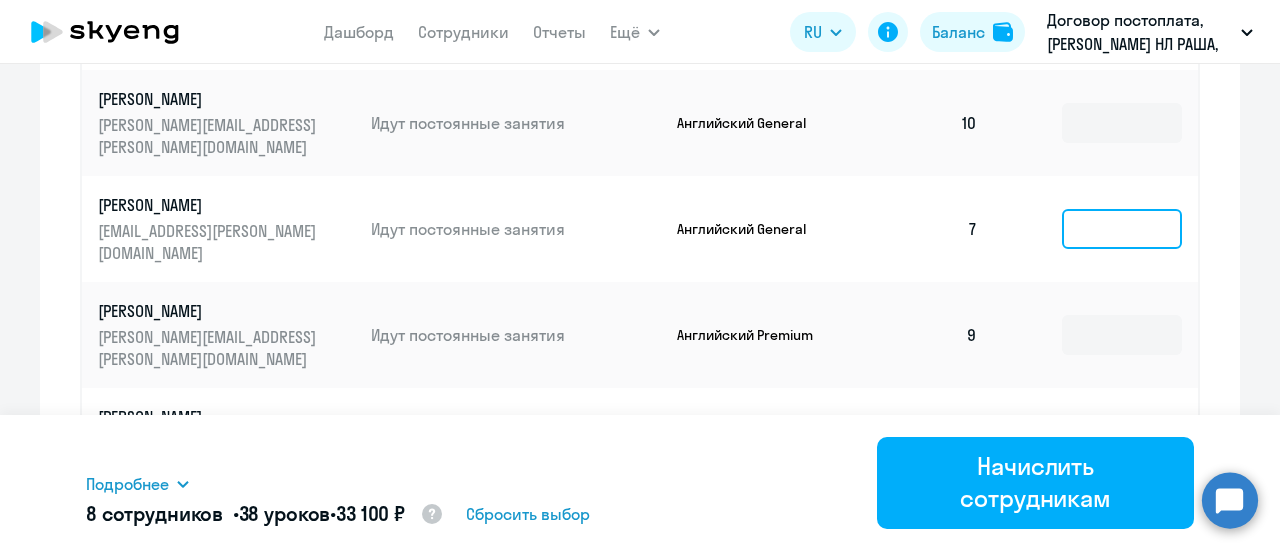 scroll, scrollTop: 1334, scrollLeft: 0, axis: vertical 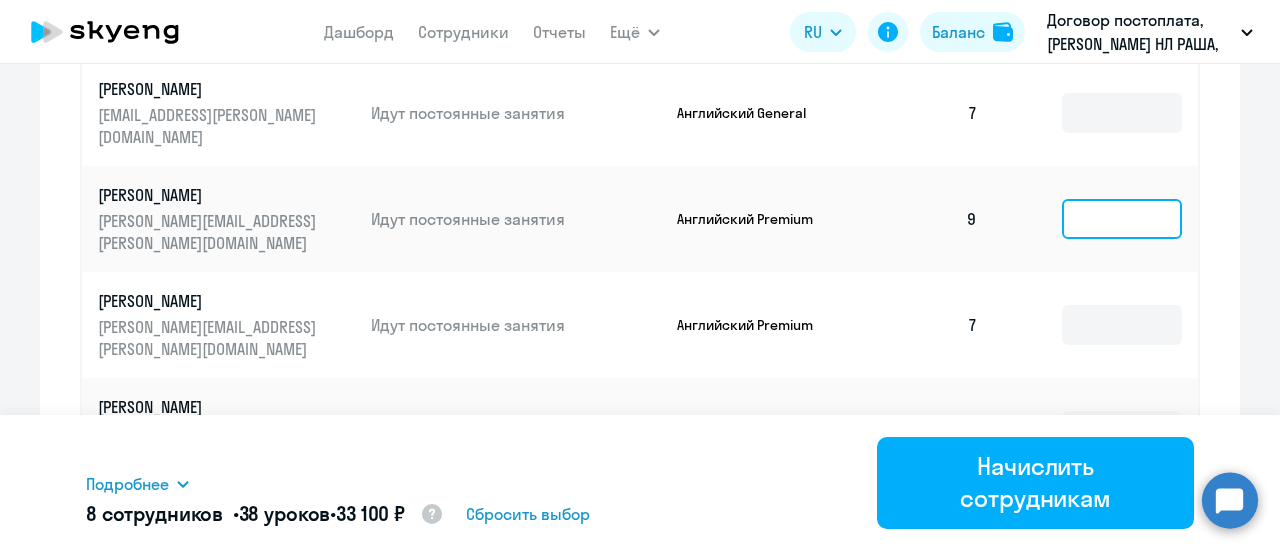 click 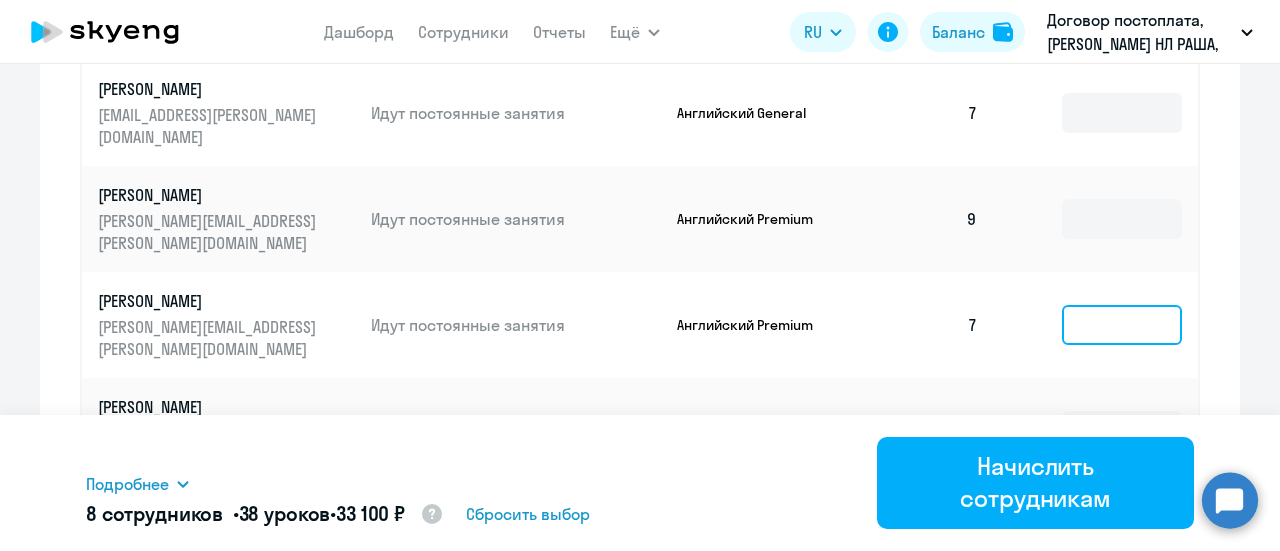 click 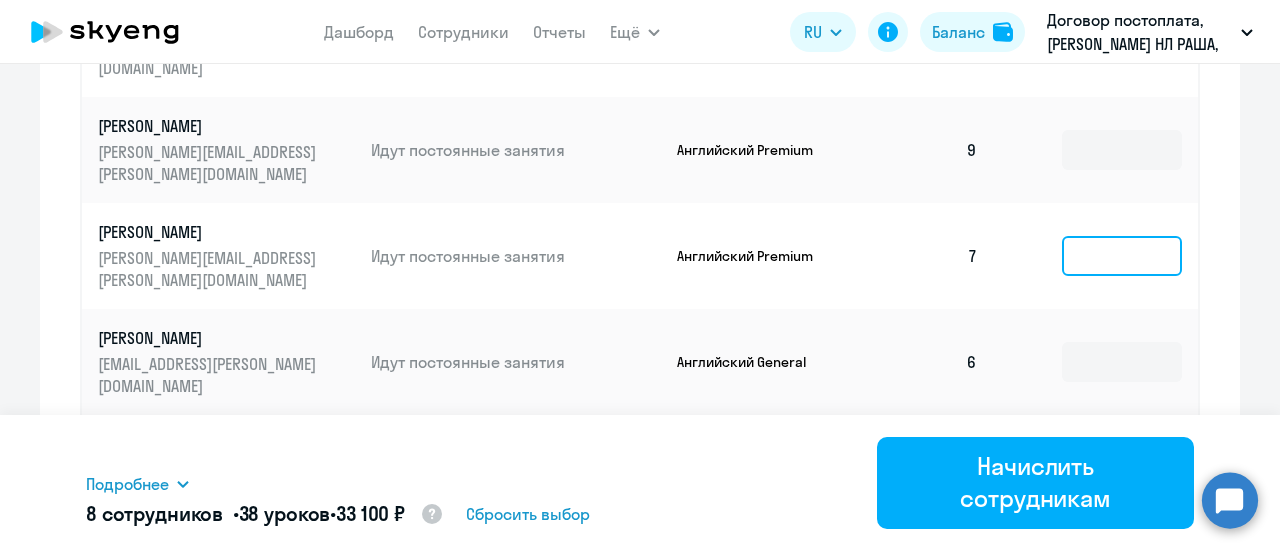 scroll, scrollTop: 1434, scrollLeft: 0, axis: vertical 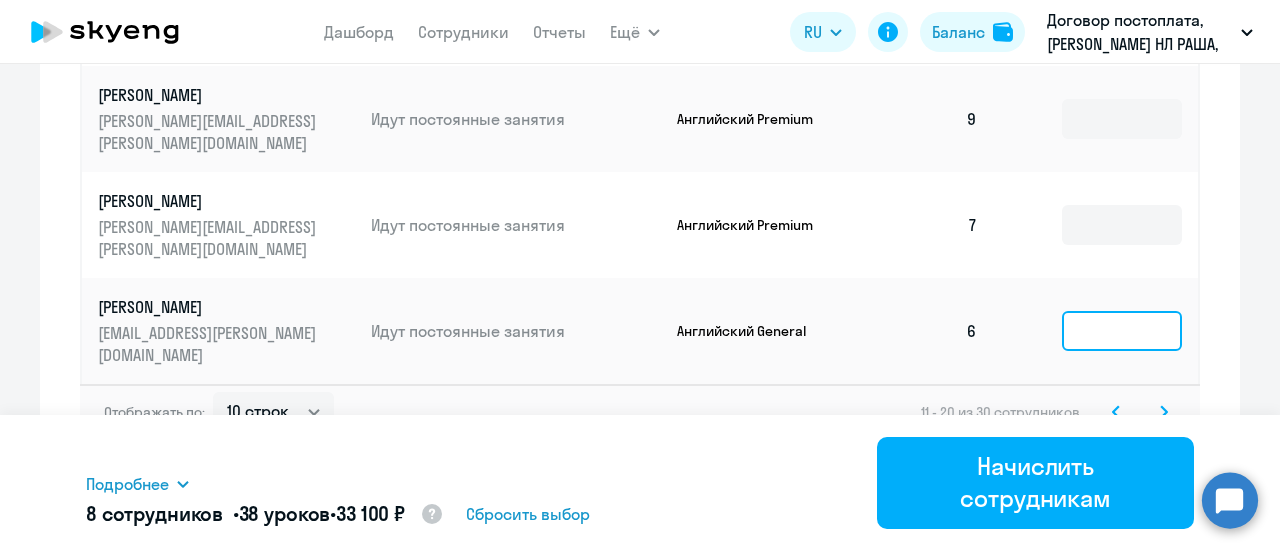 click 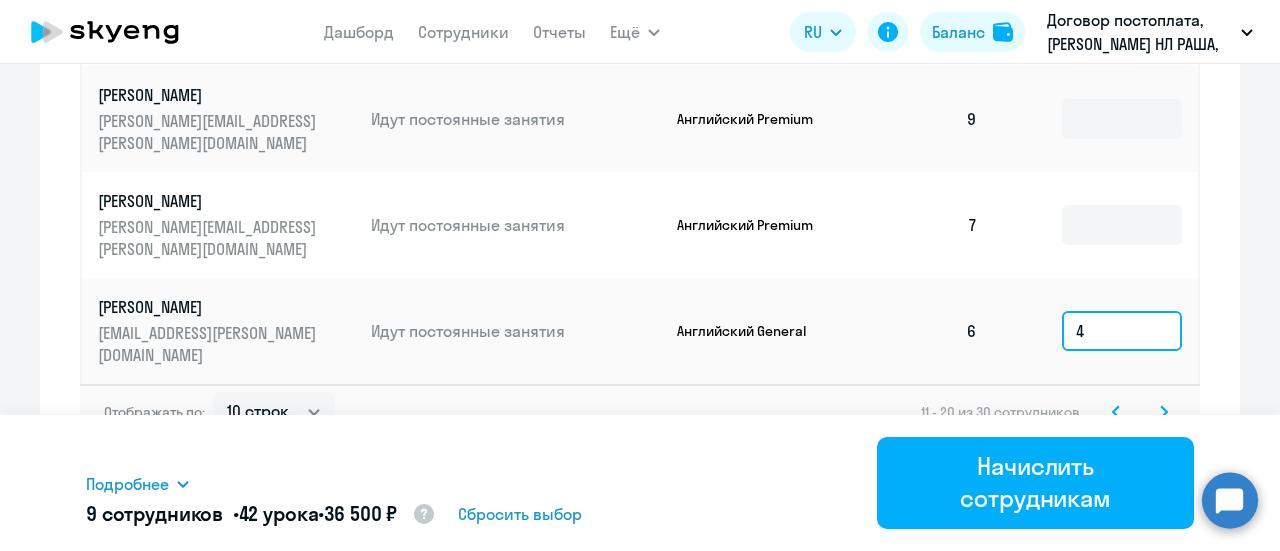 type on "4" 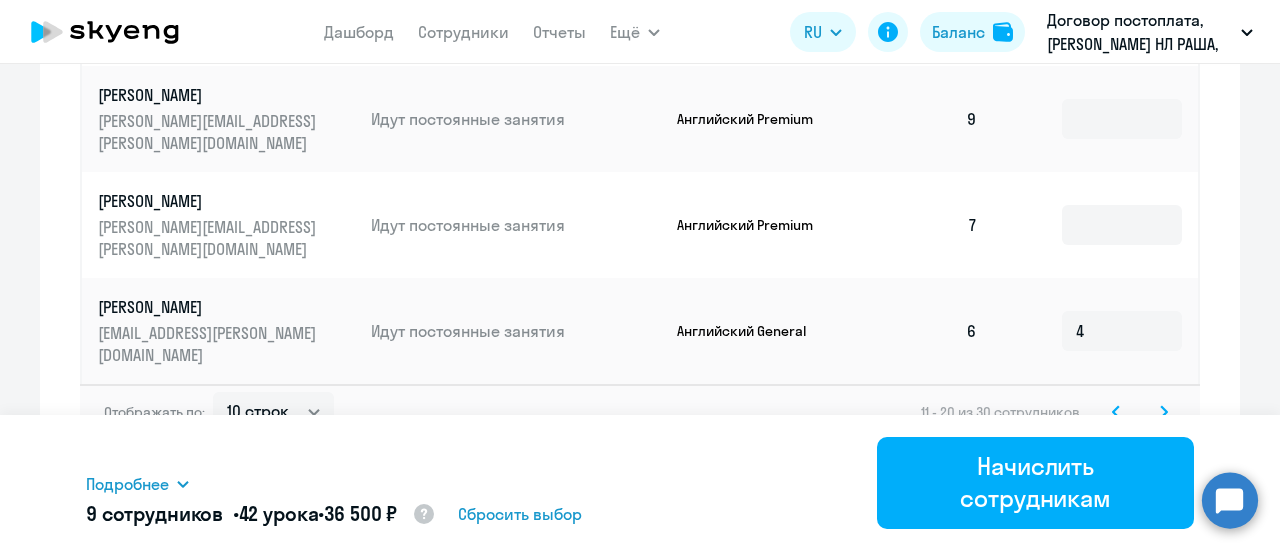 click 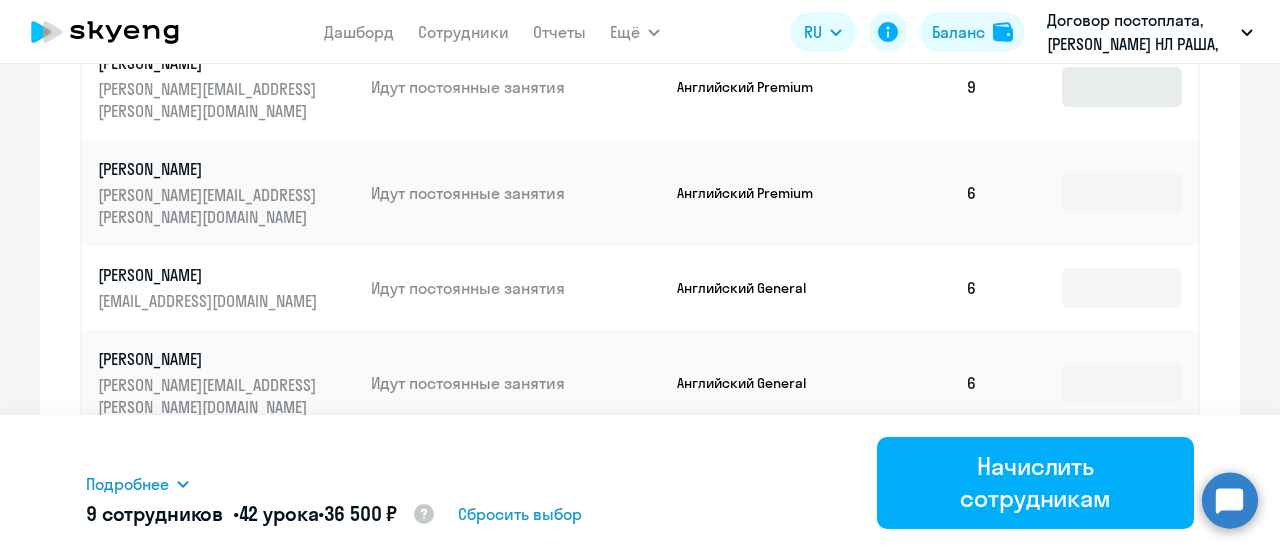 scroll, scrollTop: 934, scrollLeft: 0, axis: vertical 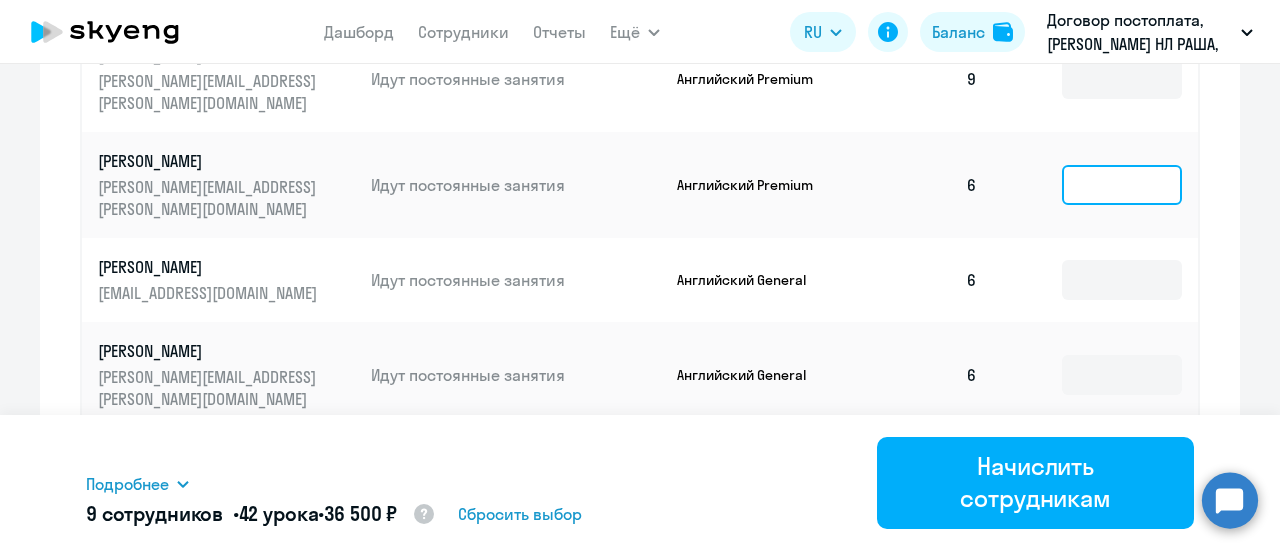 click 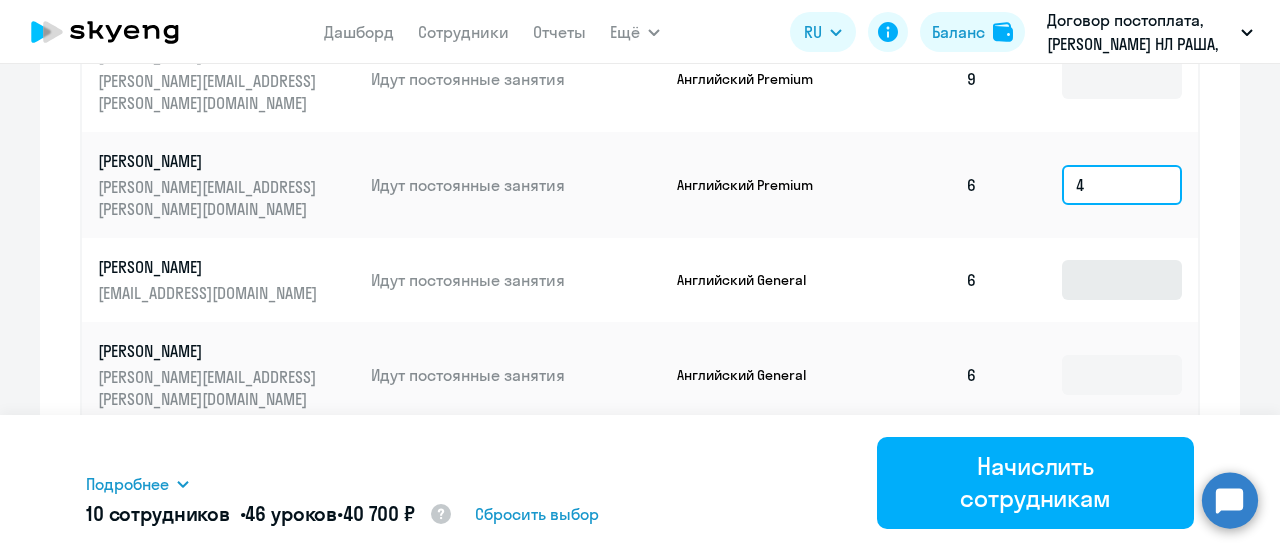 type on "4" 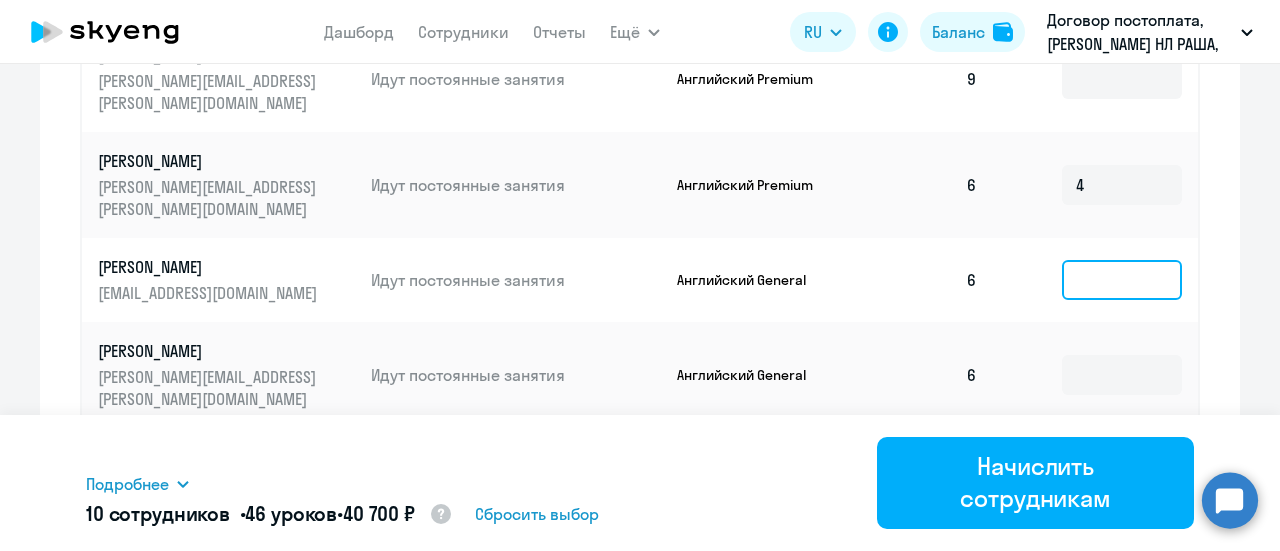 click 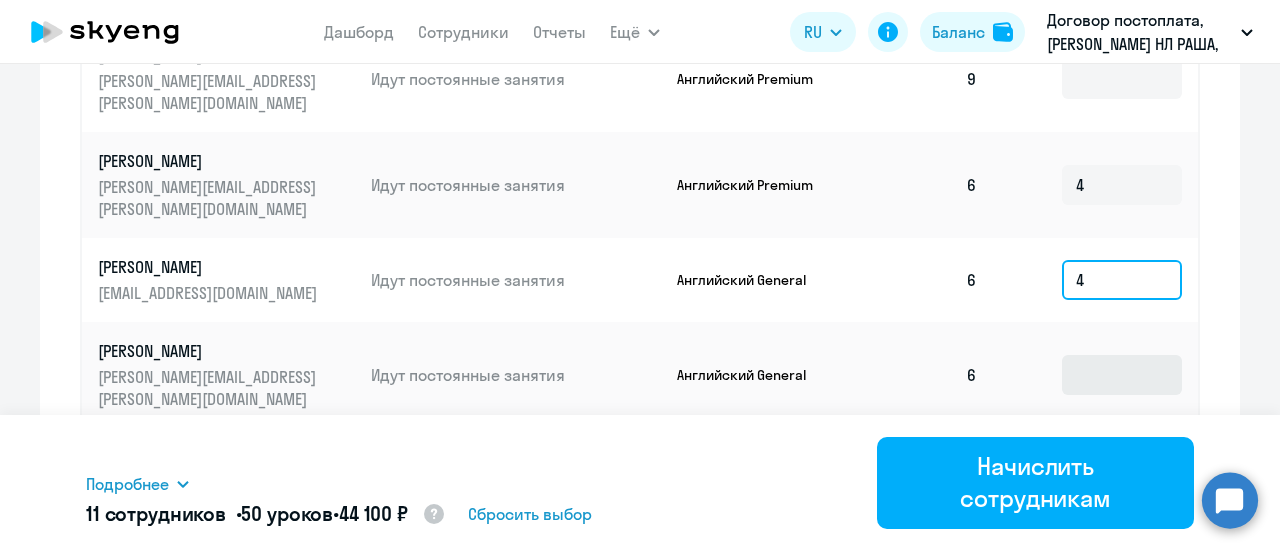type on "4" 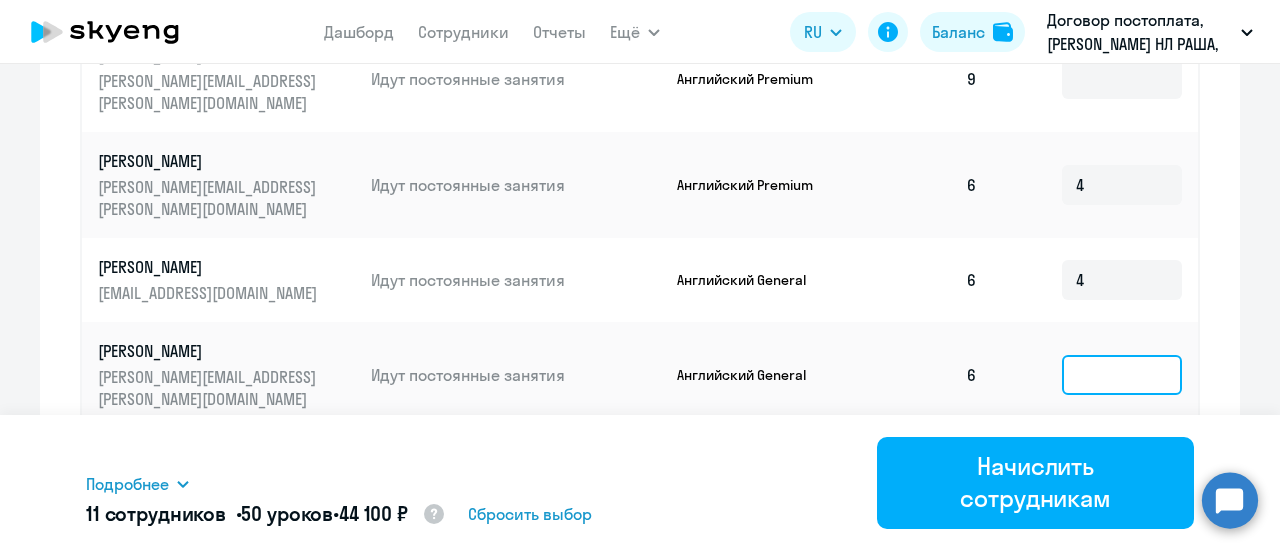 click 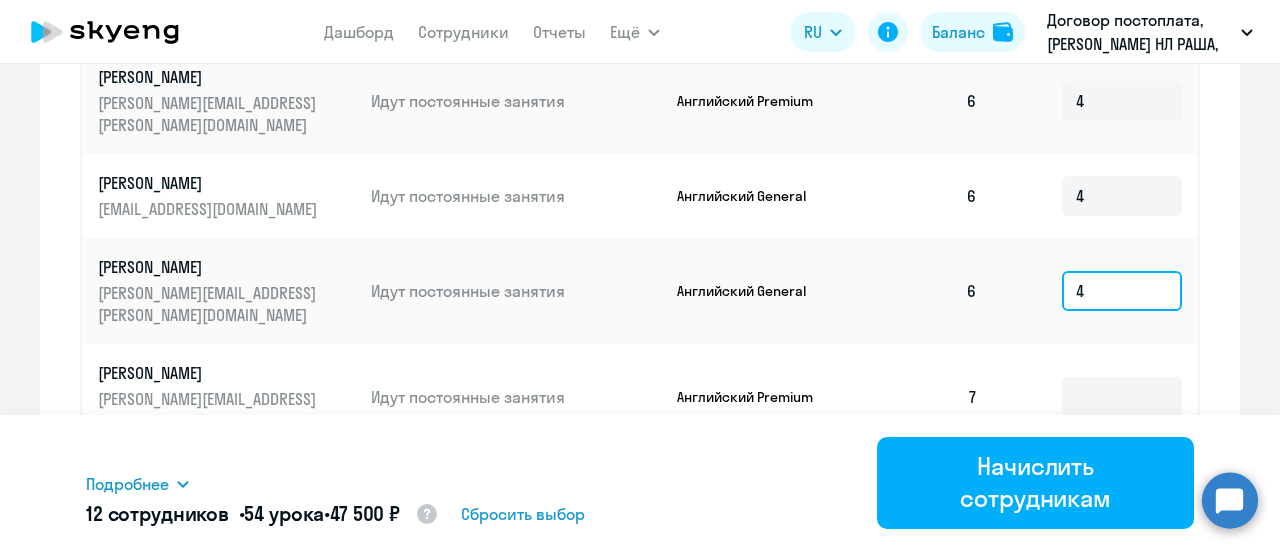 scroll, scrollTop: 180, scrollLeft: 0, axis: vertical 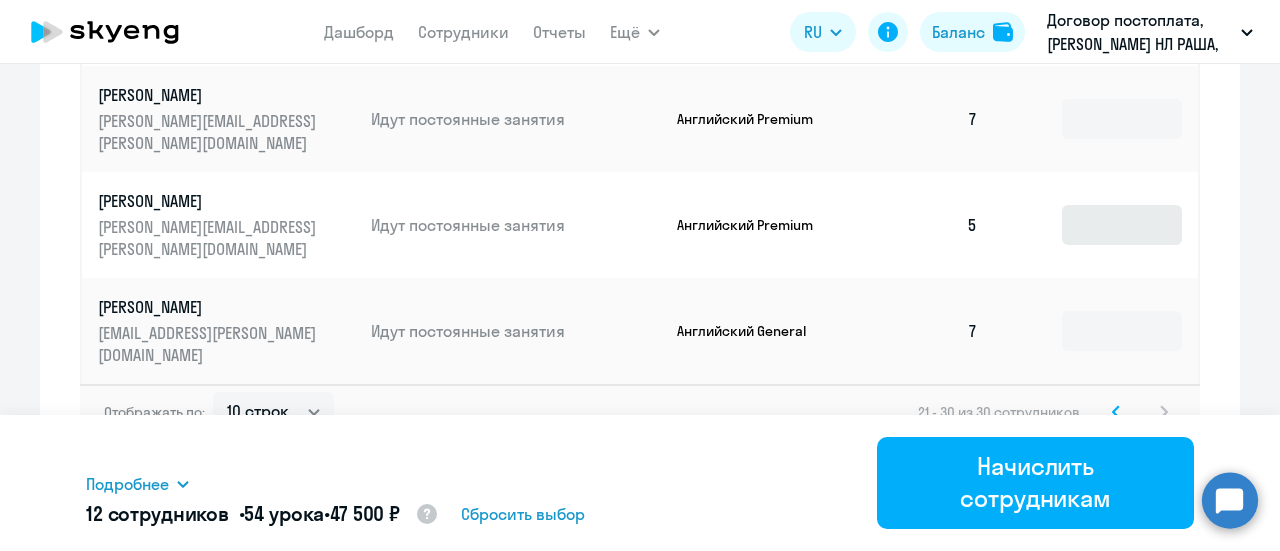 type on "4" 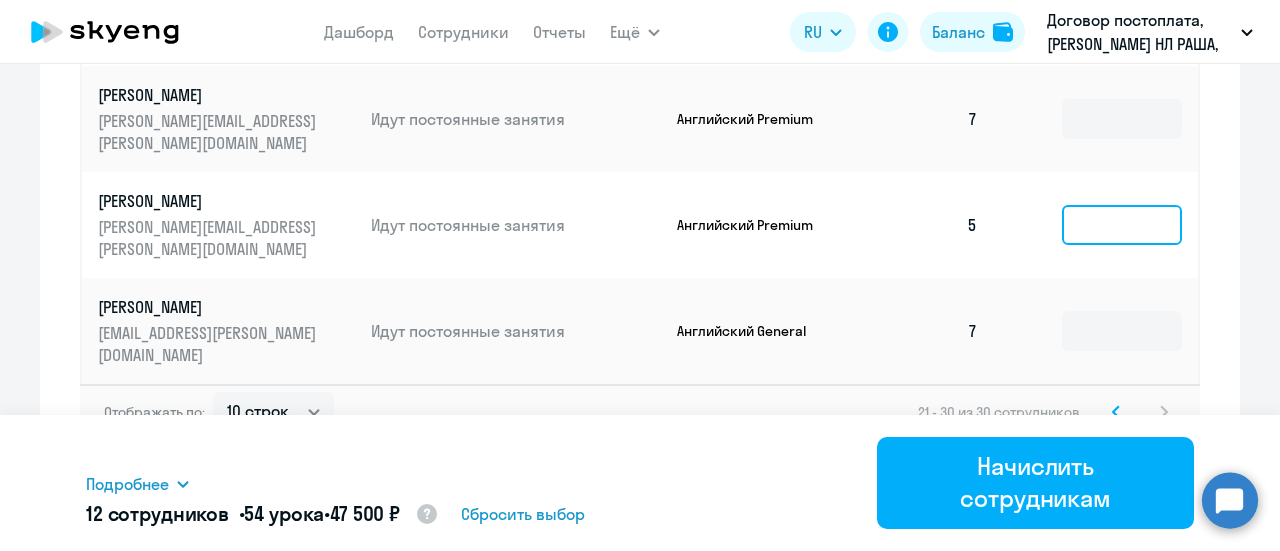 click 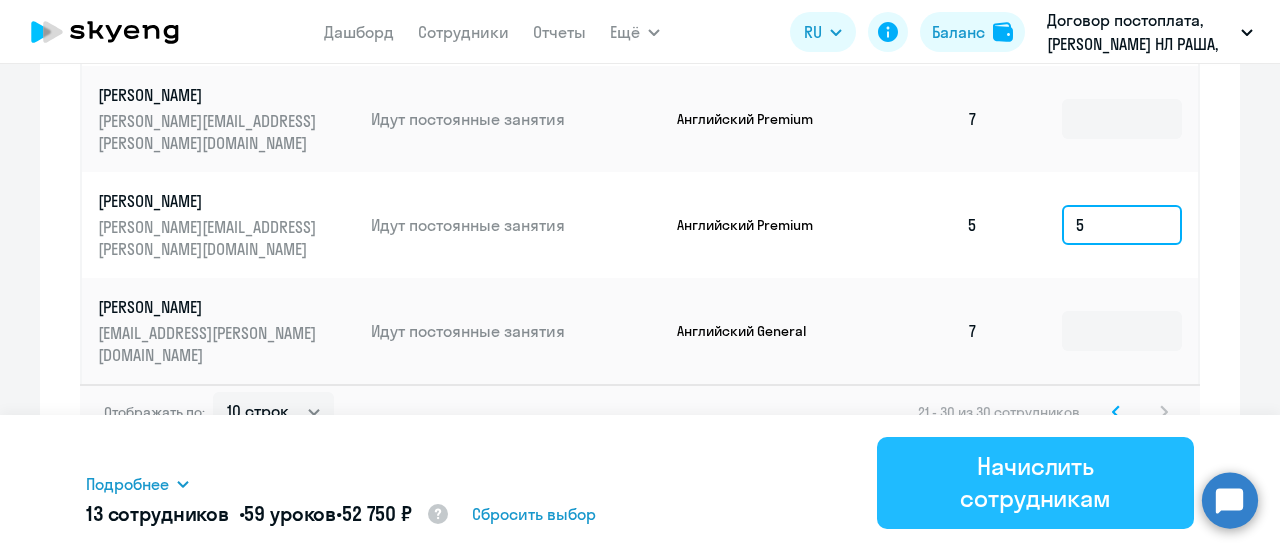 type on "5" 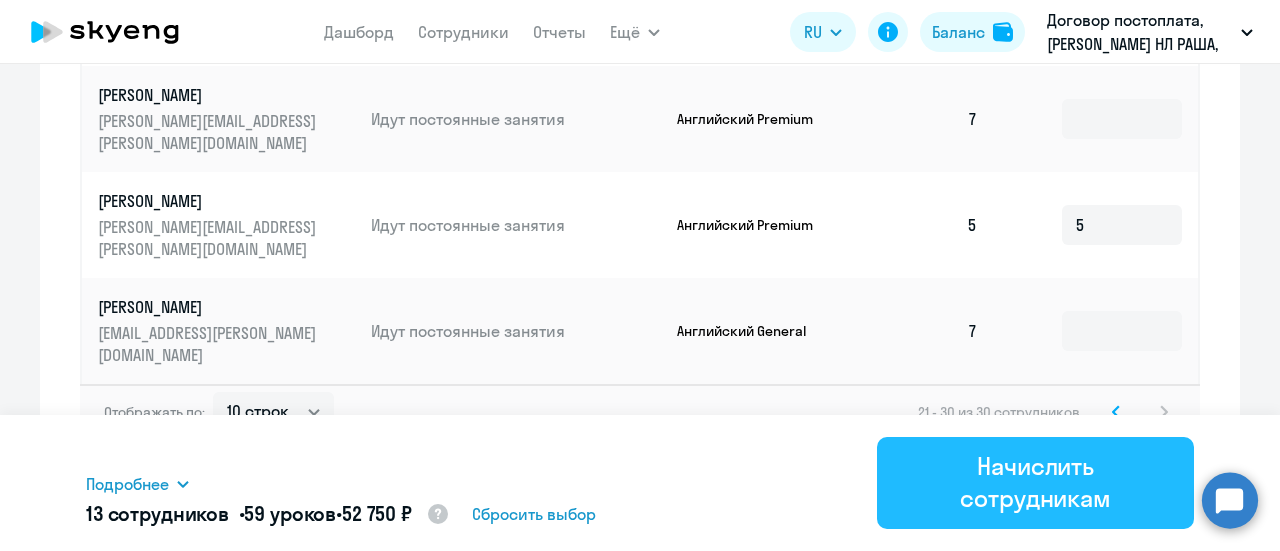 click on "Начислить сотрудникам" at bounding box center [1035, 482] 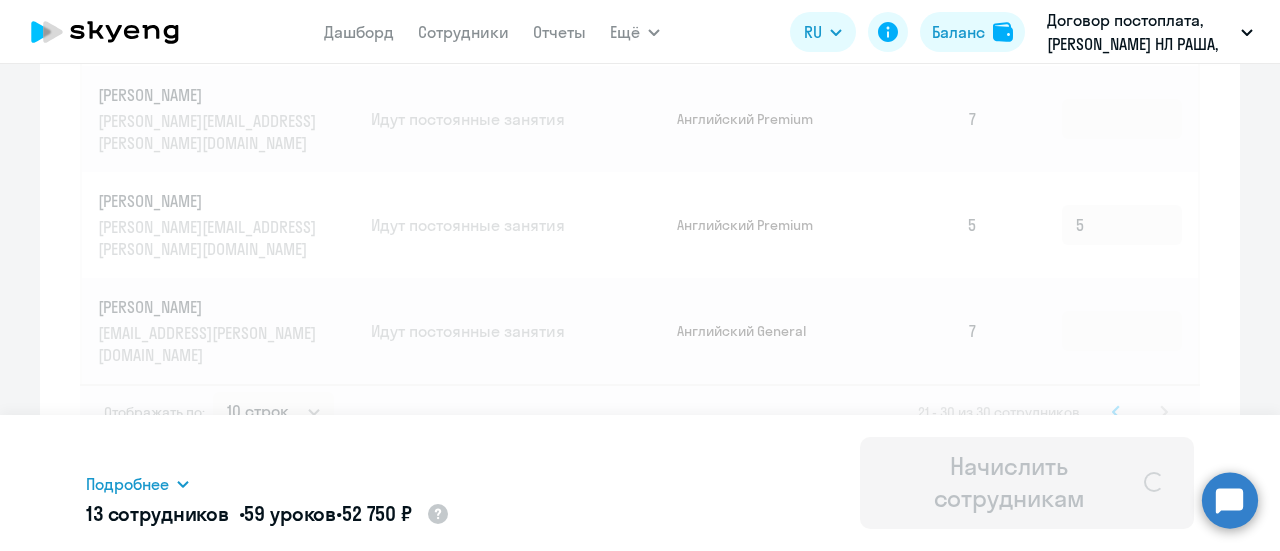 type 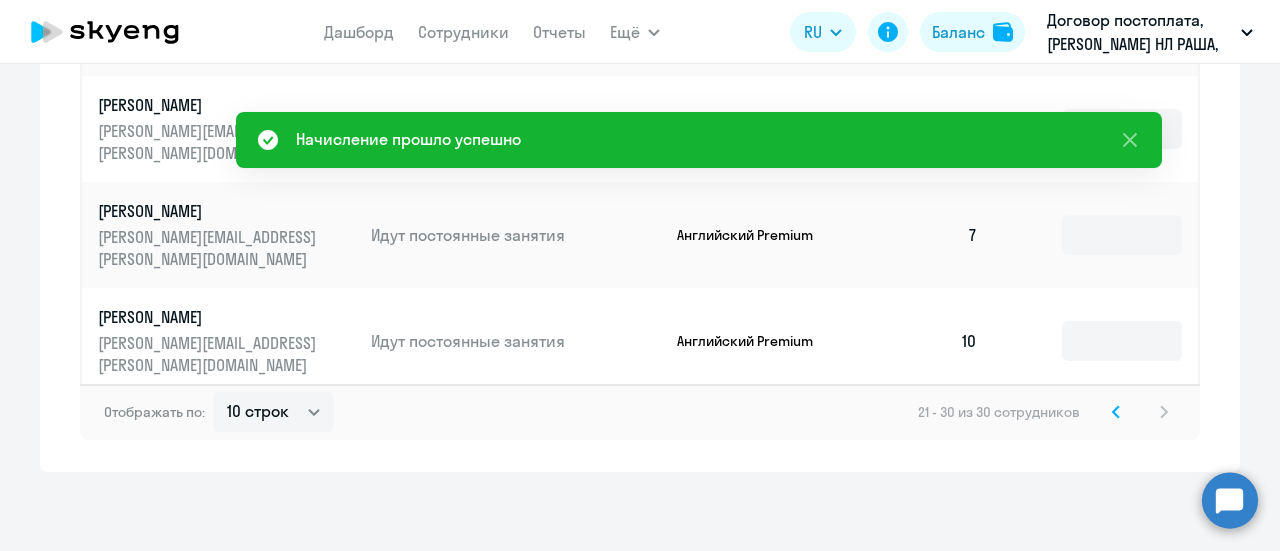 scroll, scrollTop: 0, scrollLeft: 0, axis: both 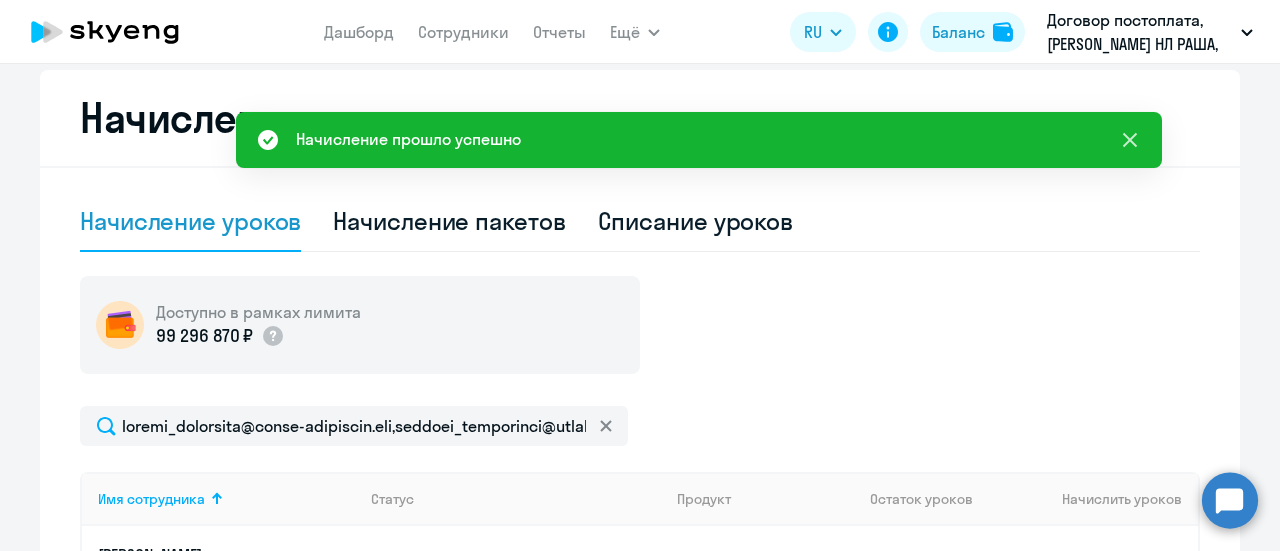 click 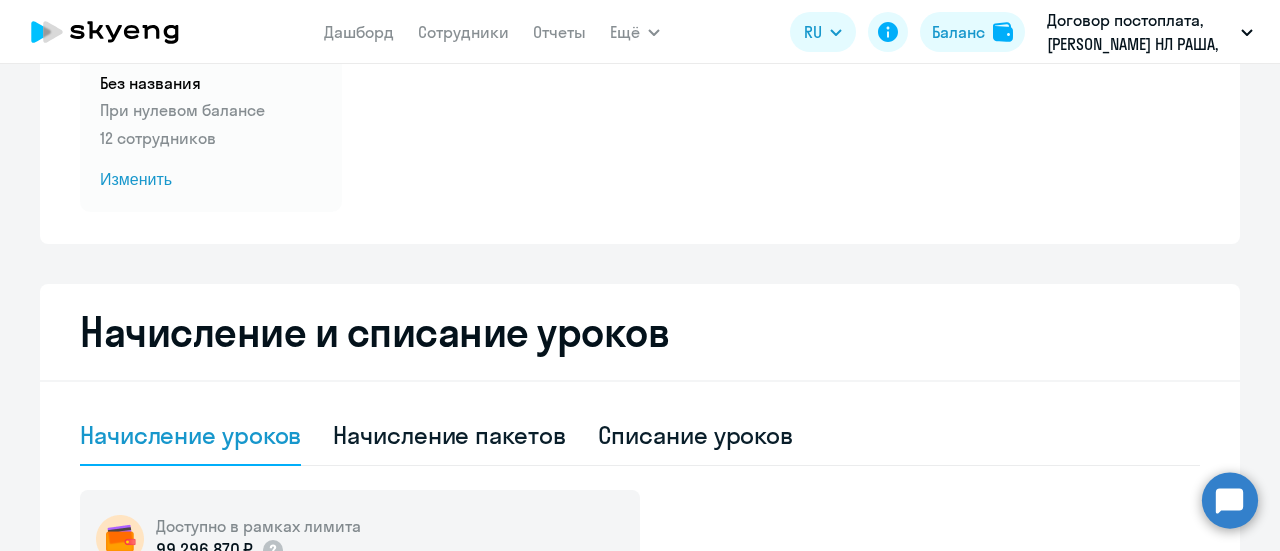 scroll, scrollTop: 34, scrollLeft: 0, axis: vertical 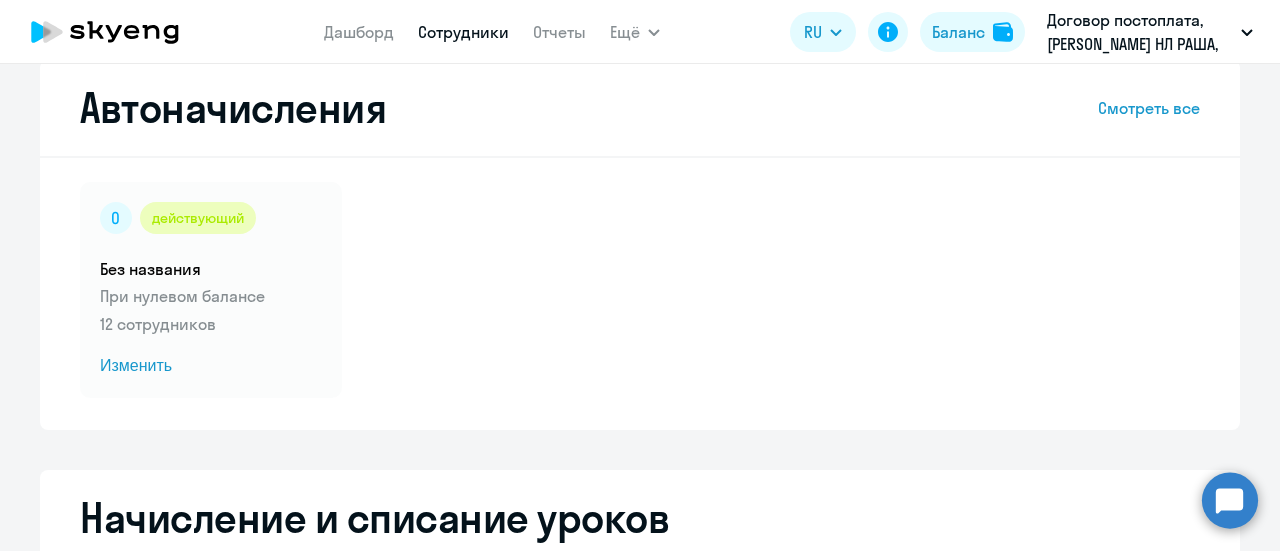 click on "Сотрудники" at bounding box center [463, 32] 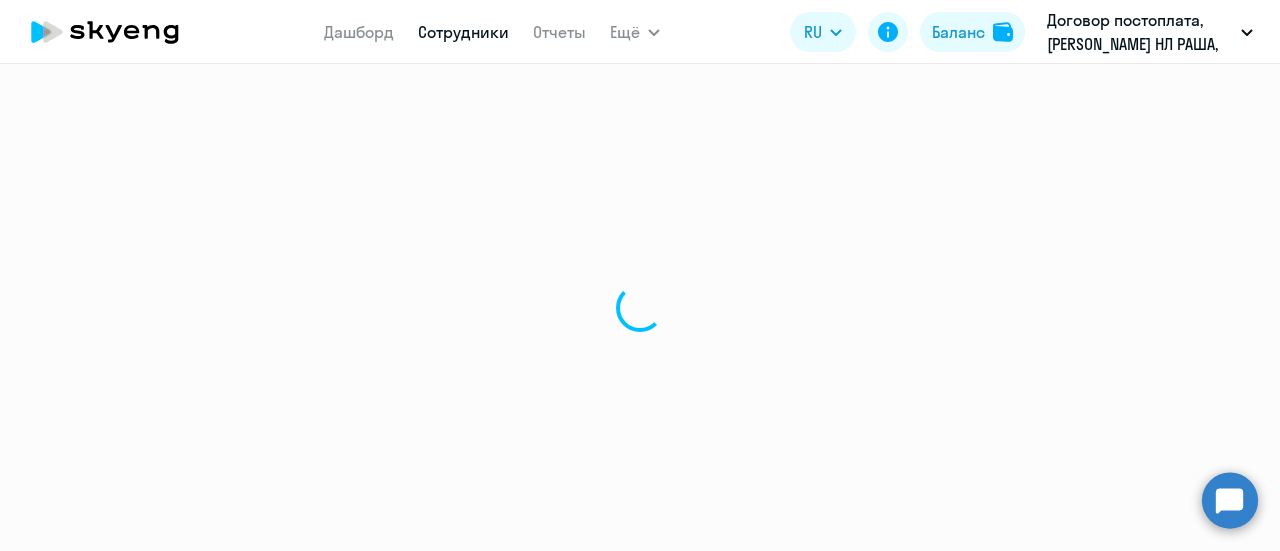 select on "30" 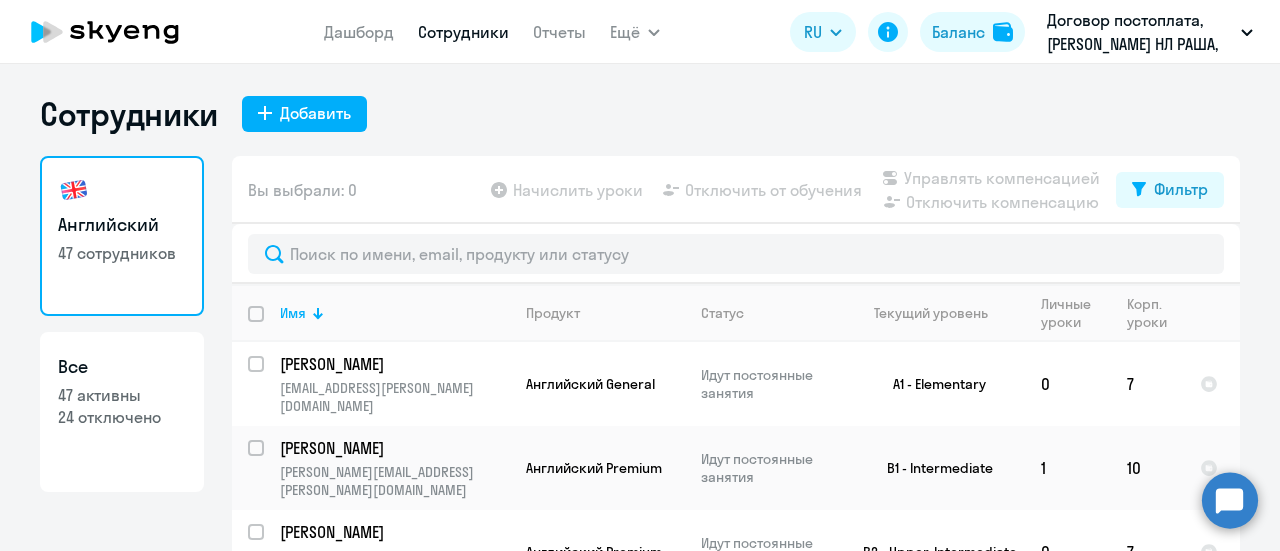 click at bounding box center (268, 326) 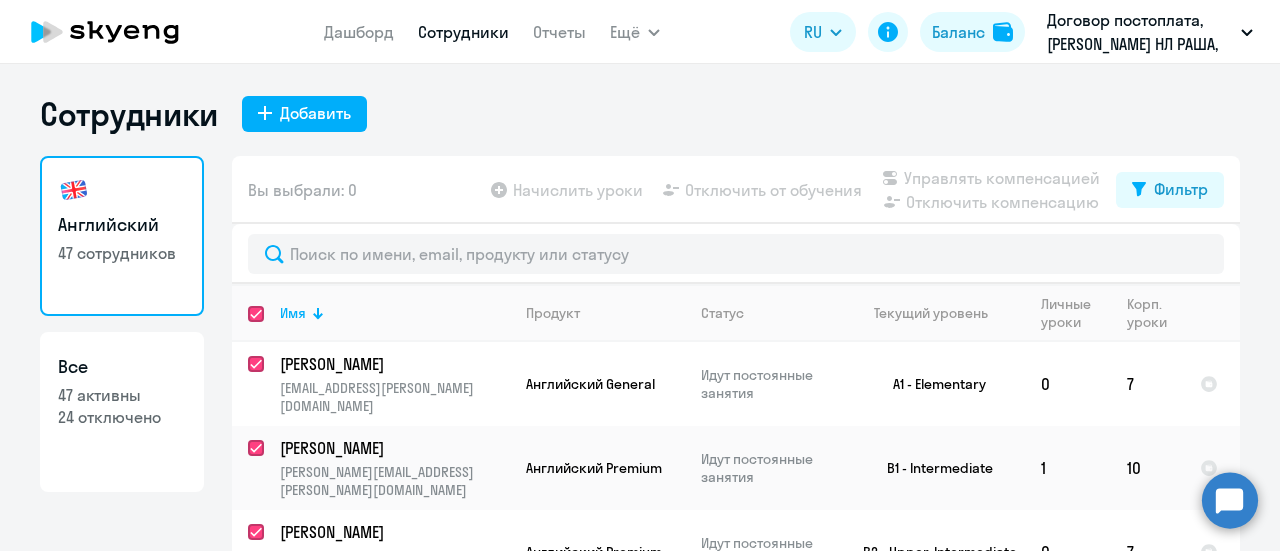 checkbox on "true" 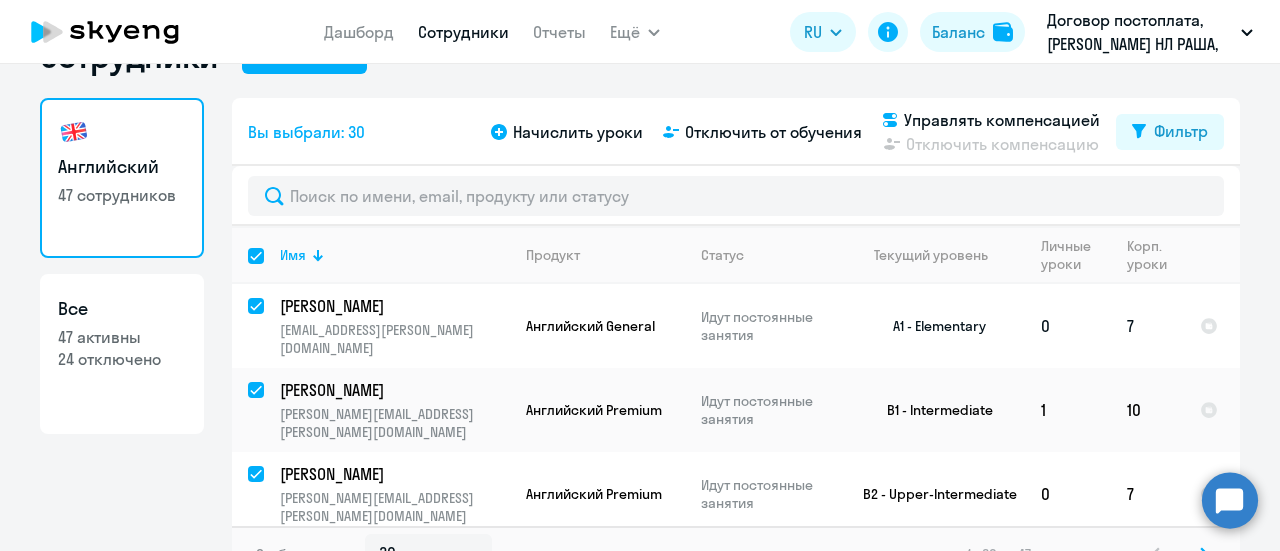 scroll, scrollTop: 88, scrollLeft: 0, axis: vertical 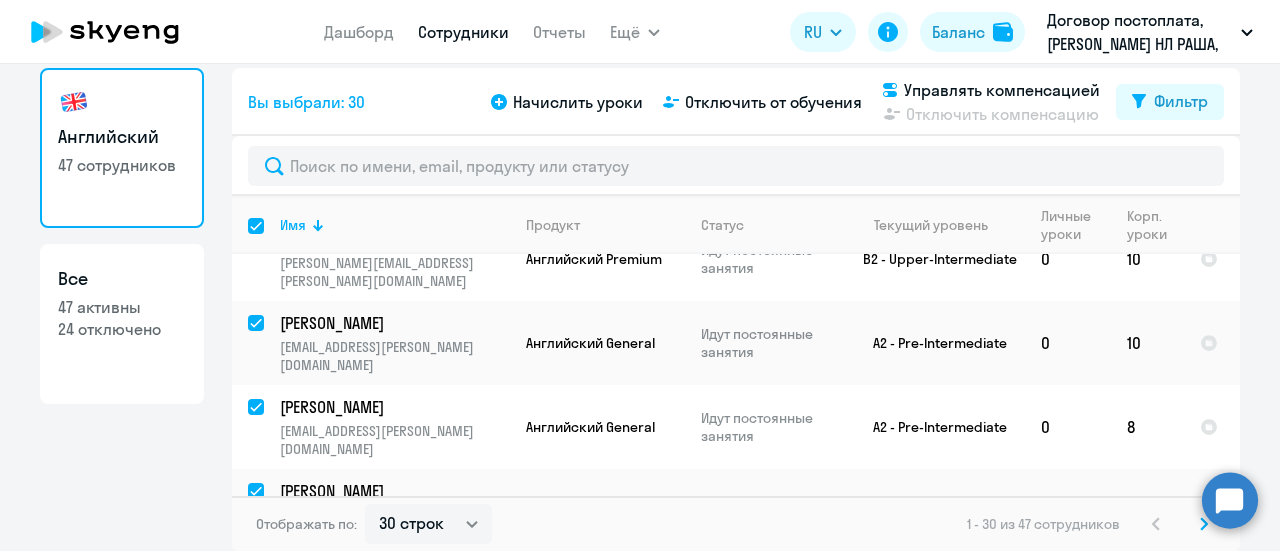 click 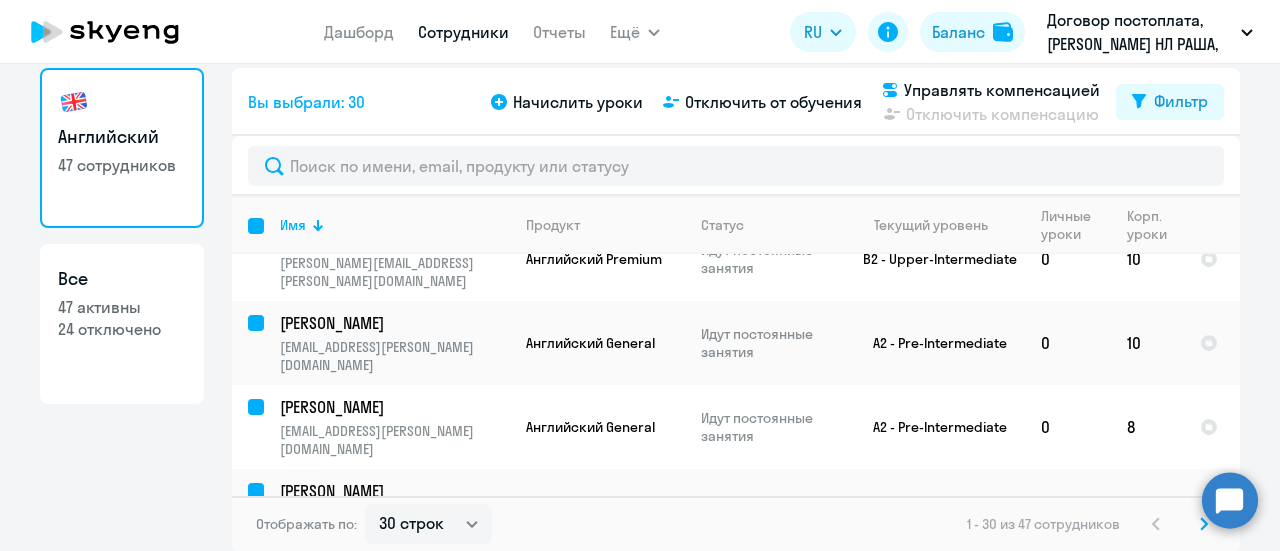checkbox on "false" 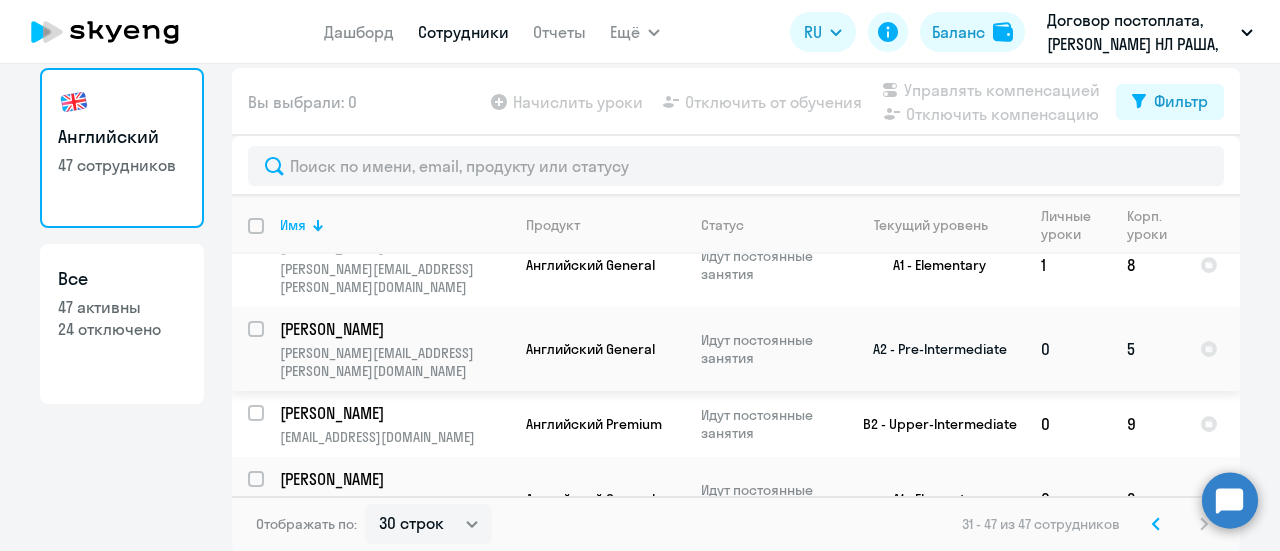 scroll, scrollTop: 0, scrollLeft: 0, axis: both 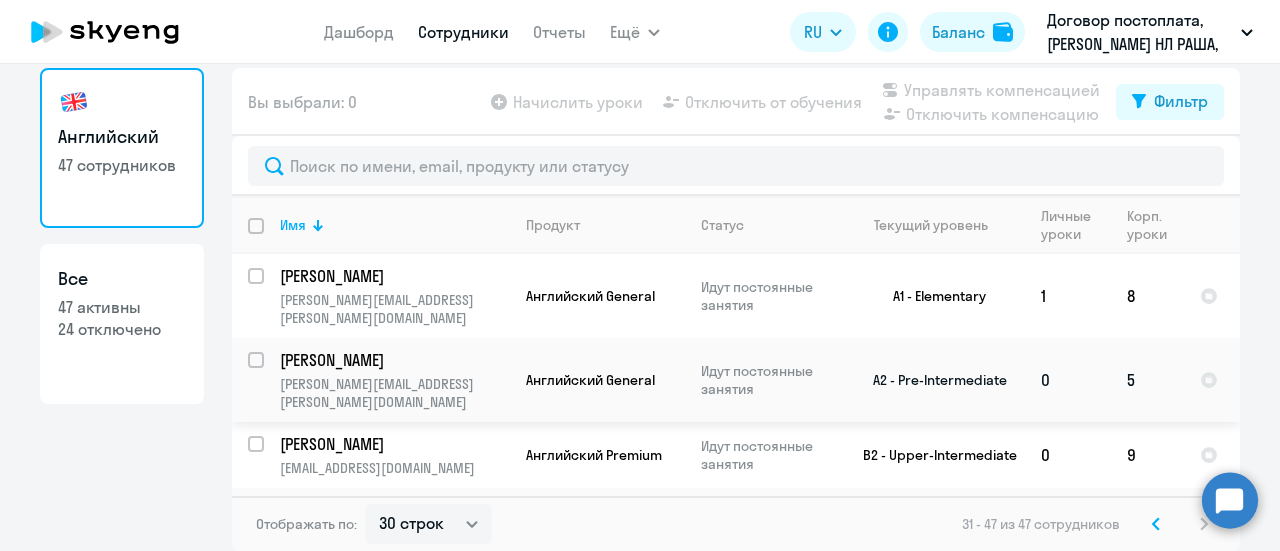 click at bounding box center [257, 360] 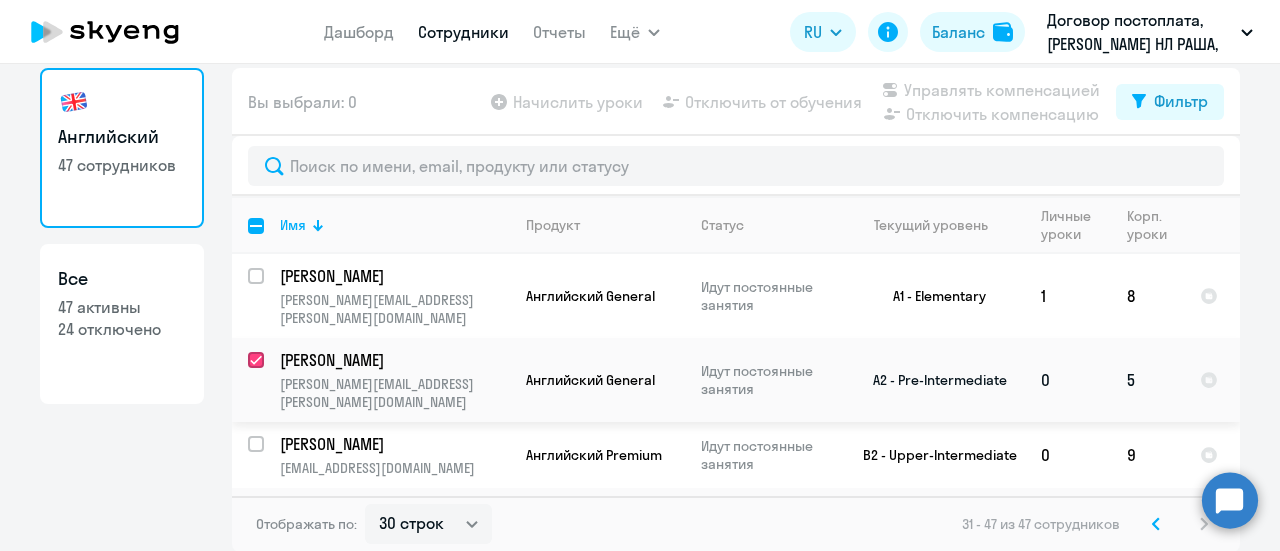 checkbox on "true" 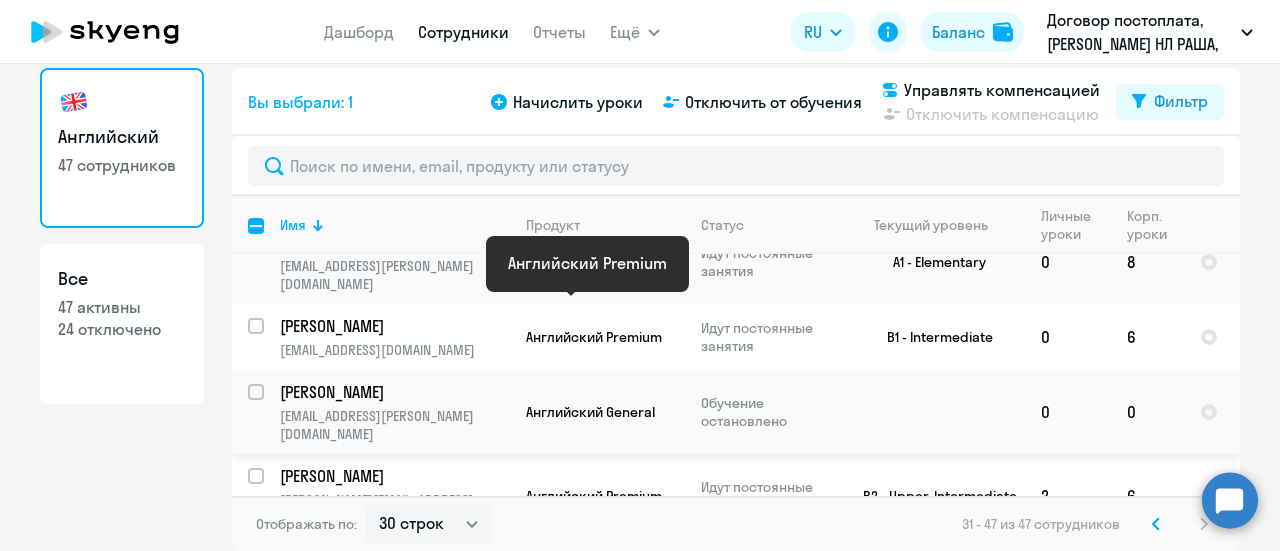 scroll, scrollTop: 300, scrollLeft: 0, axis: vertical 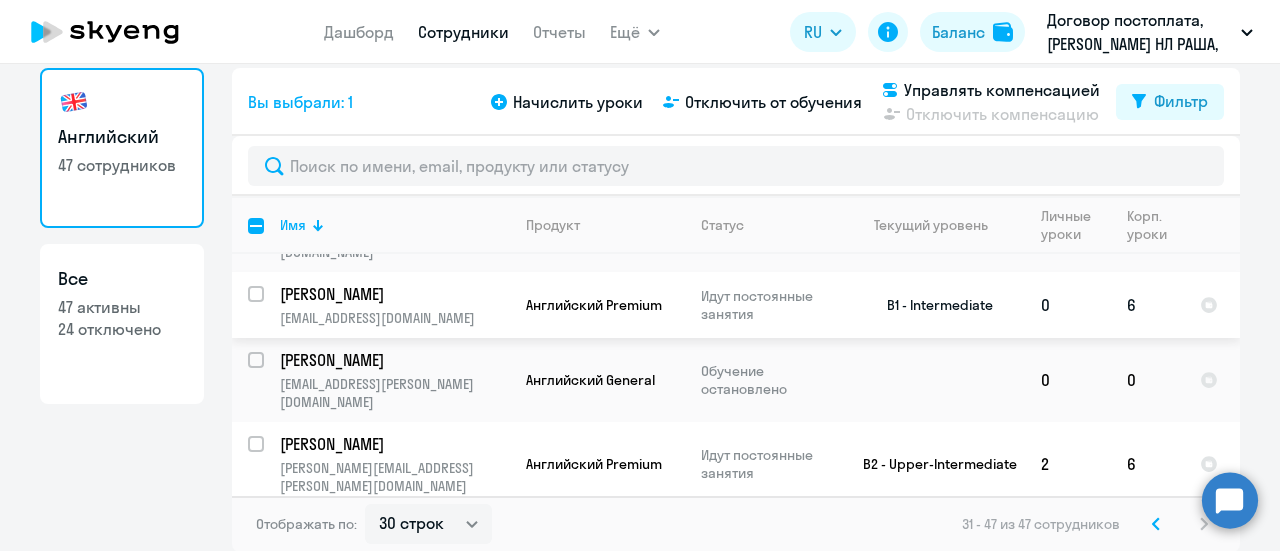 click at bounding box center (268, 306) 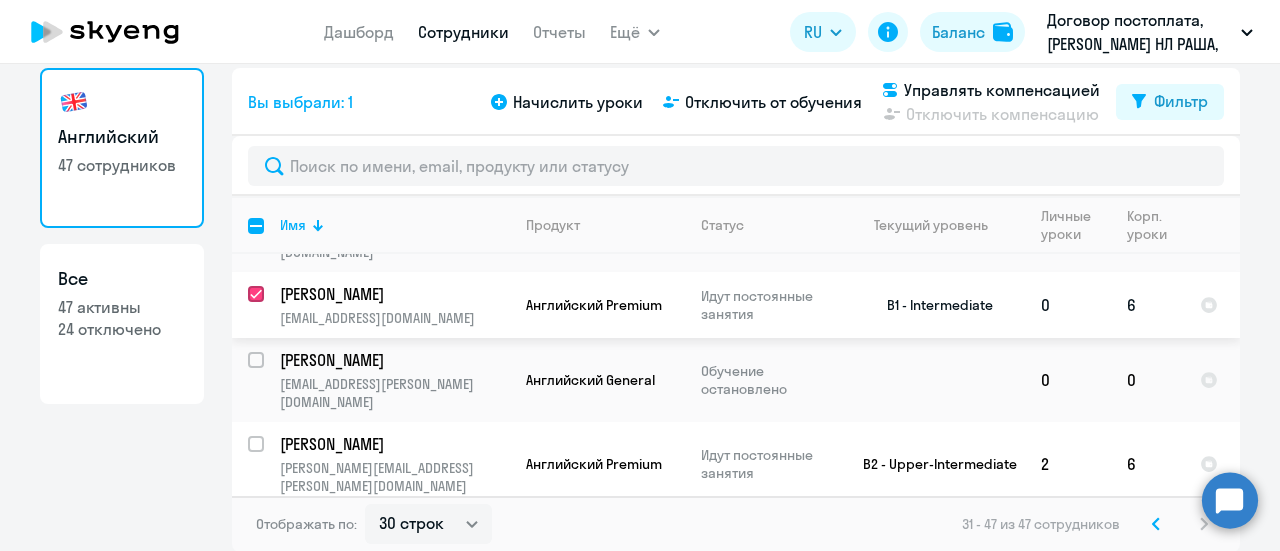 checkbox on "true" 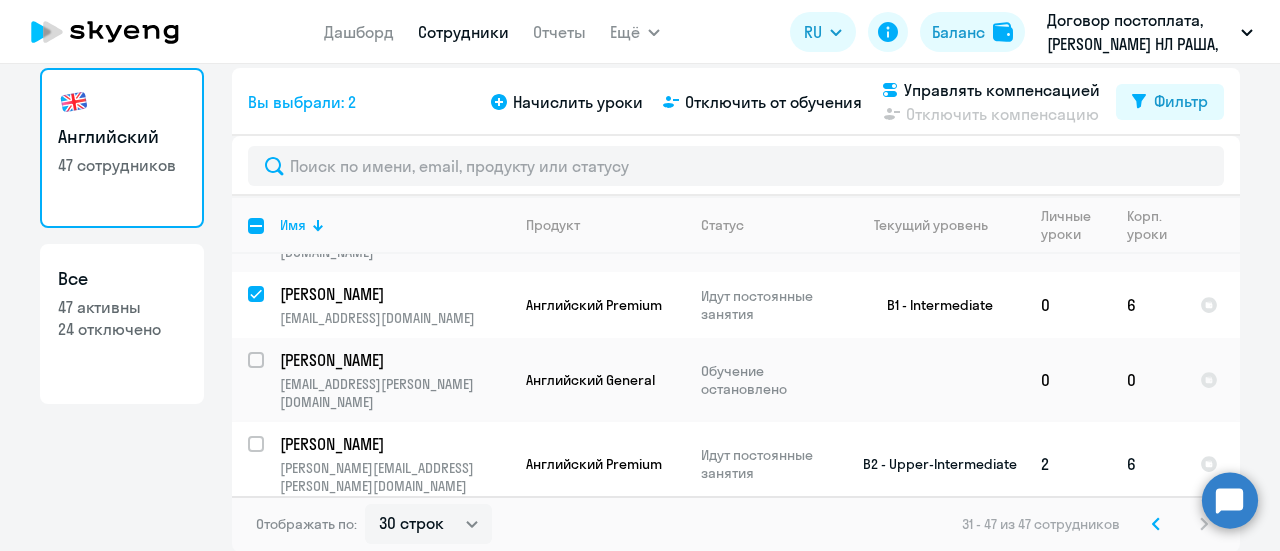 click at bounding box center [268, 456] 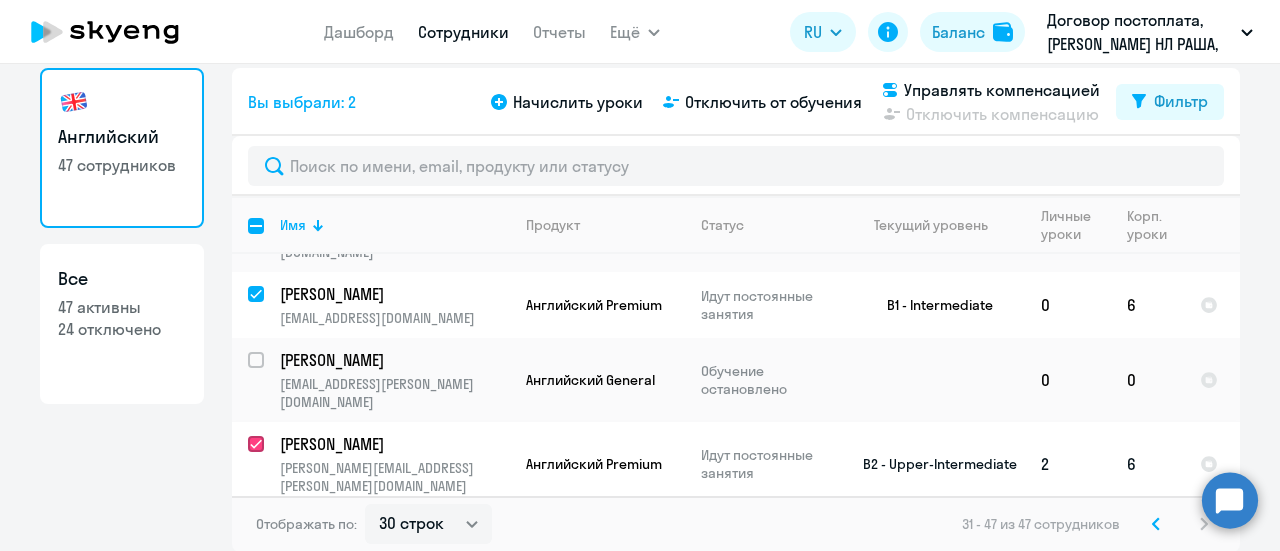 checkbox on "true" 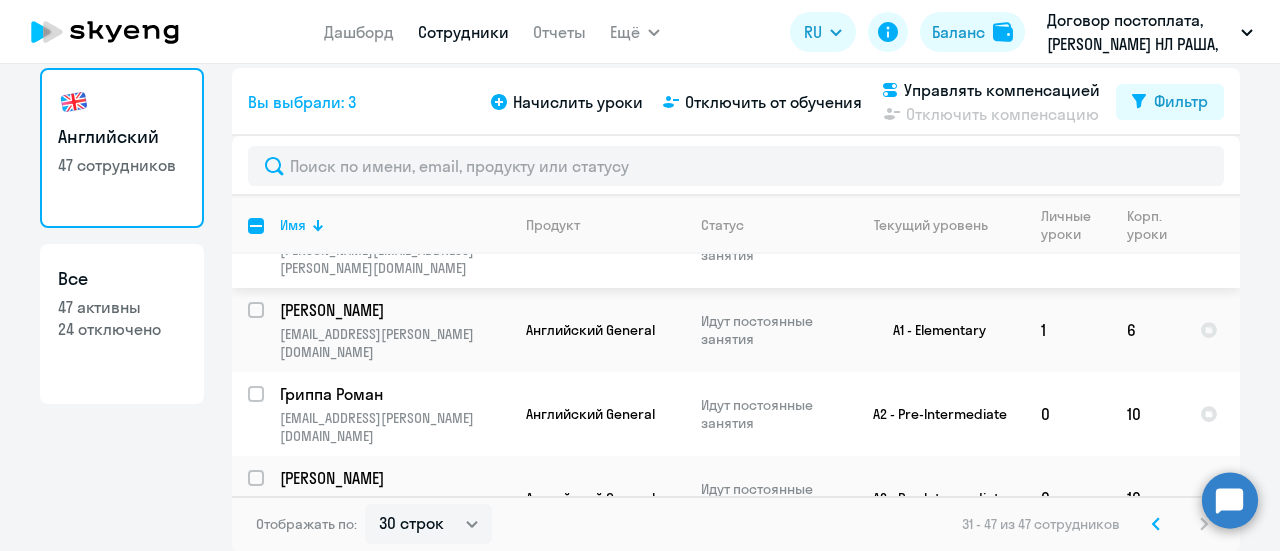 scroll, scrollTop: 700, scrollLeft: 0, axis: vertical 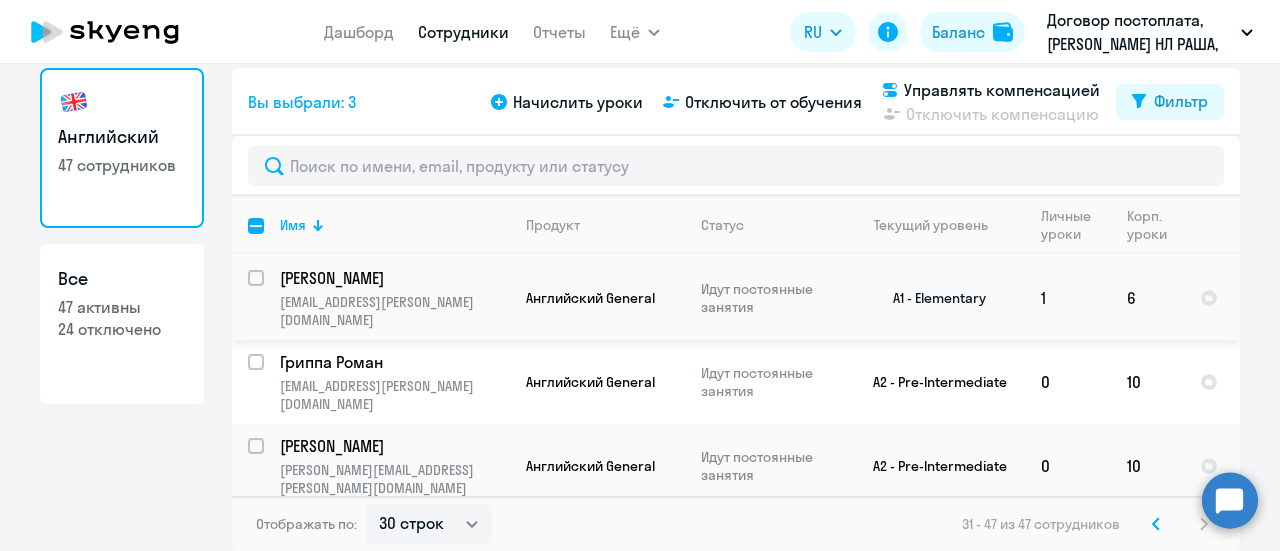 click at bounding box center [268, 290] 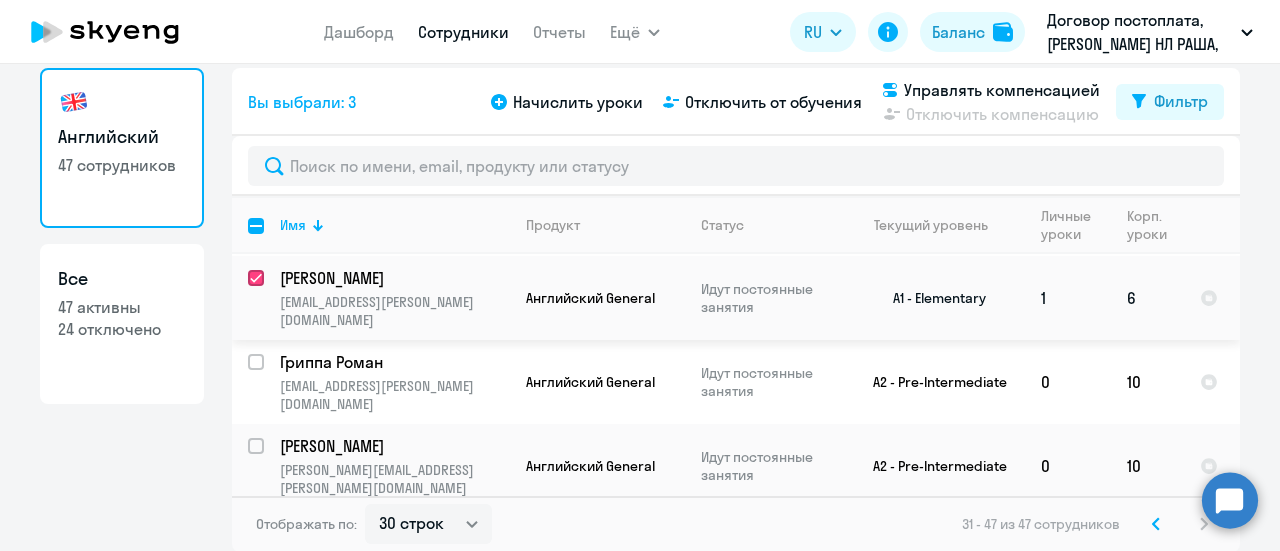 checkbox on "true" 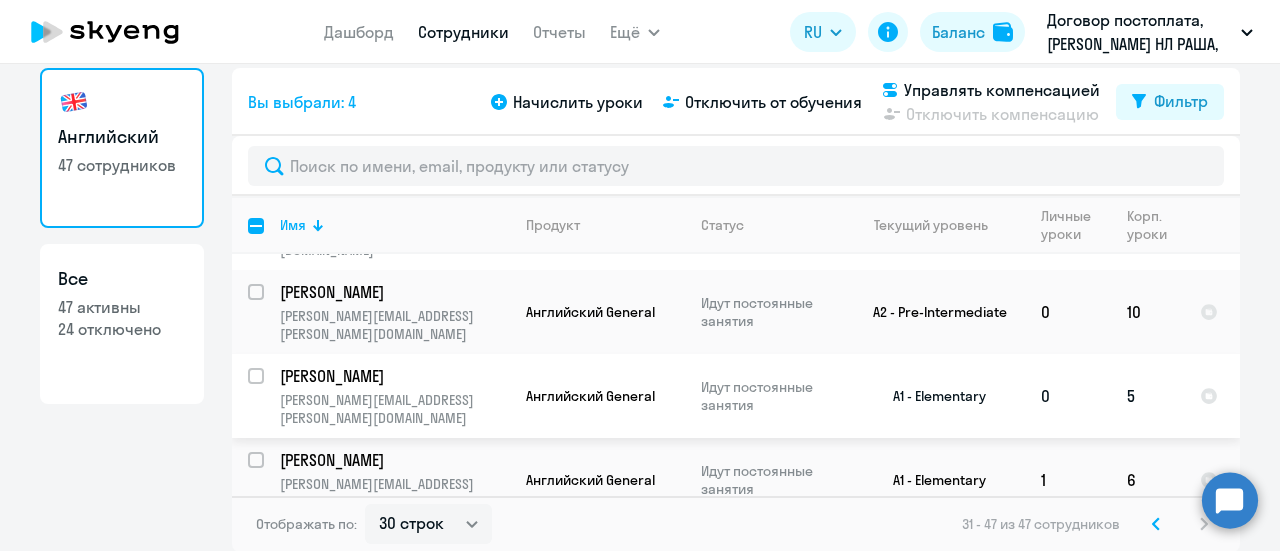 scroll, scrollTop: 900, scrollLeft: 0, axis: vertical 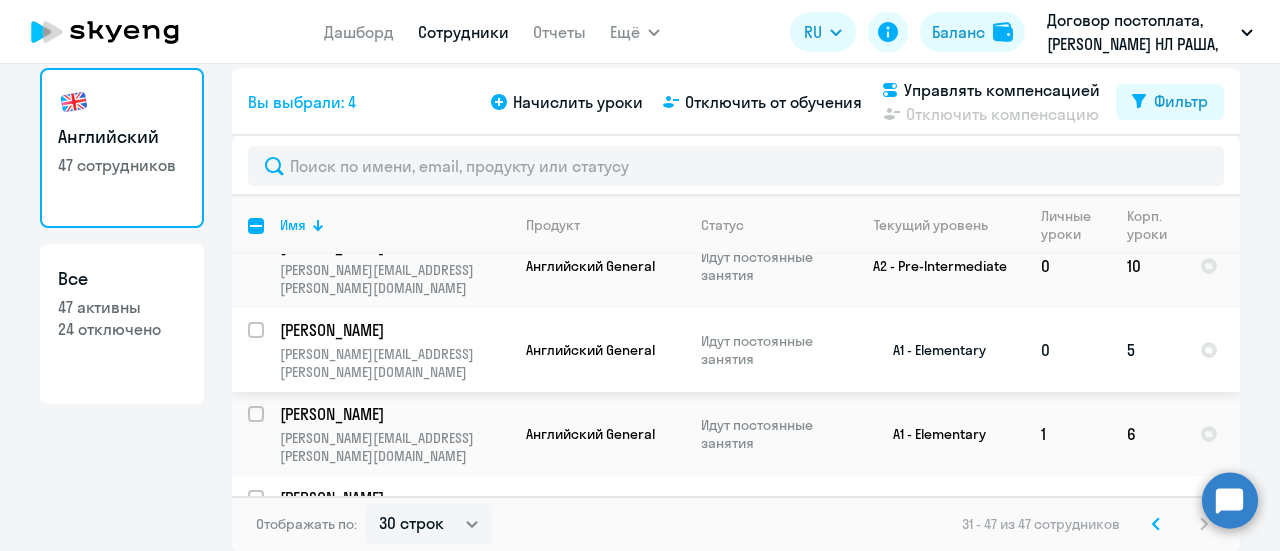 click at bounding box center (268, 342) 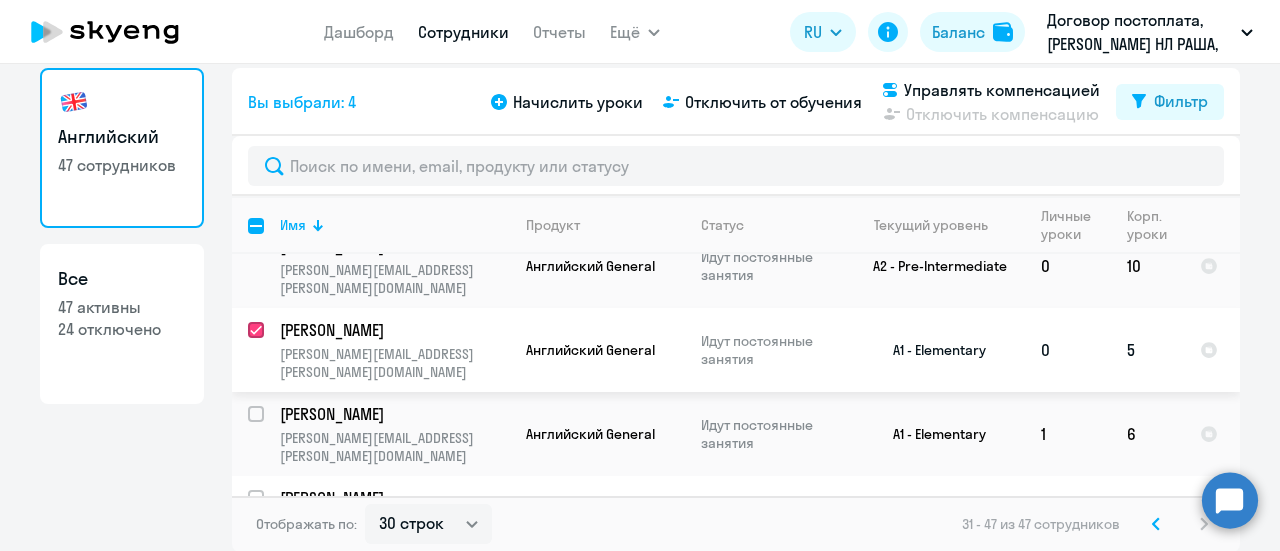 checkbox on "true" 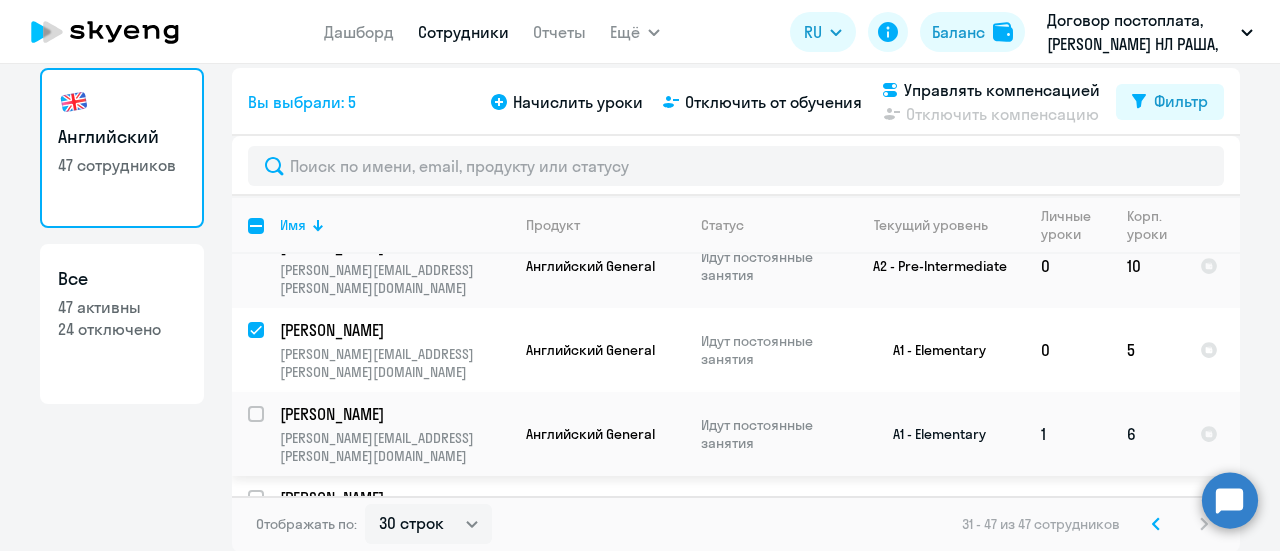 click at bounding box center [268, 426] 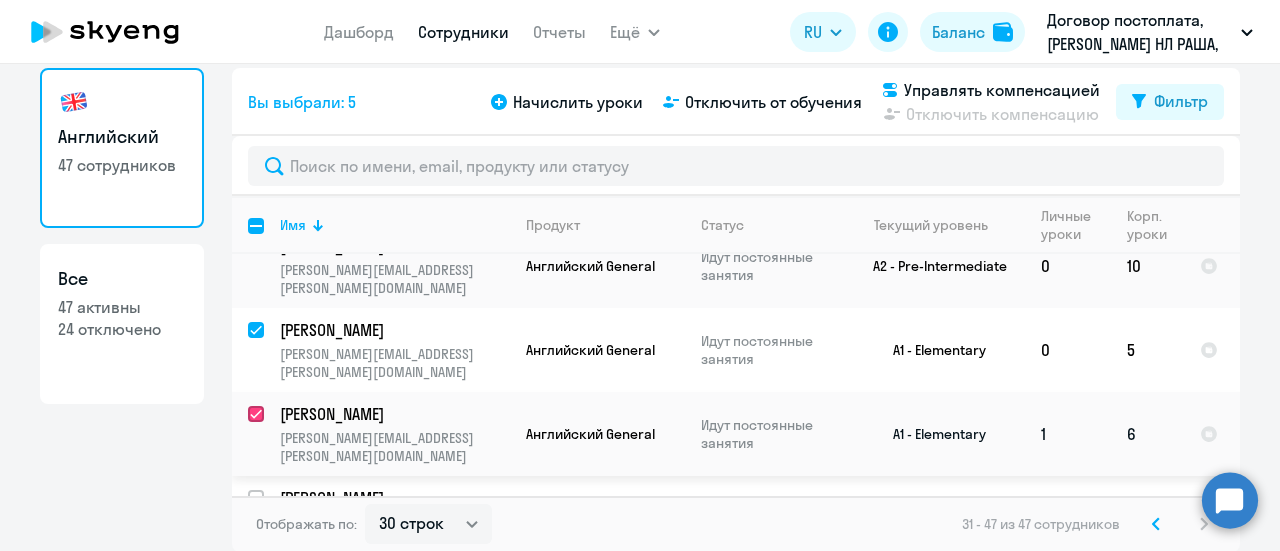 checkbox on "true" 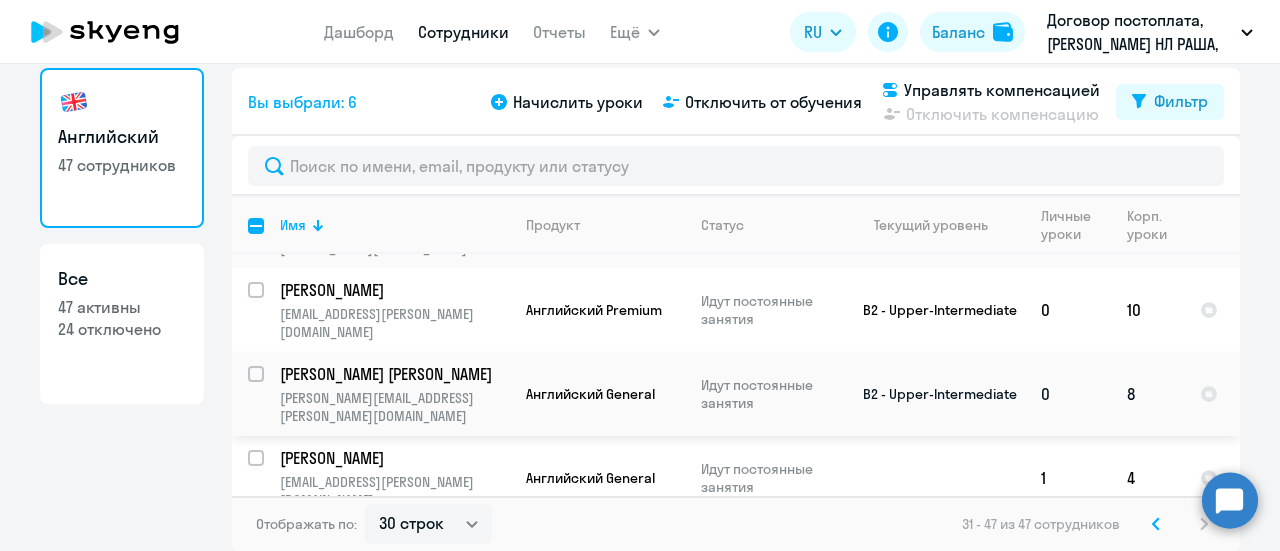 scroll, scrollTop: 1111, scrollLeft: 0, axis: vertical 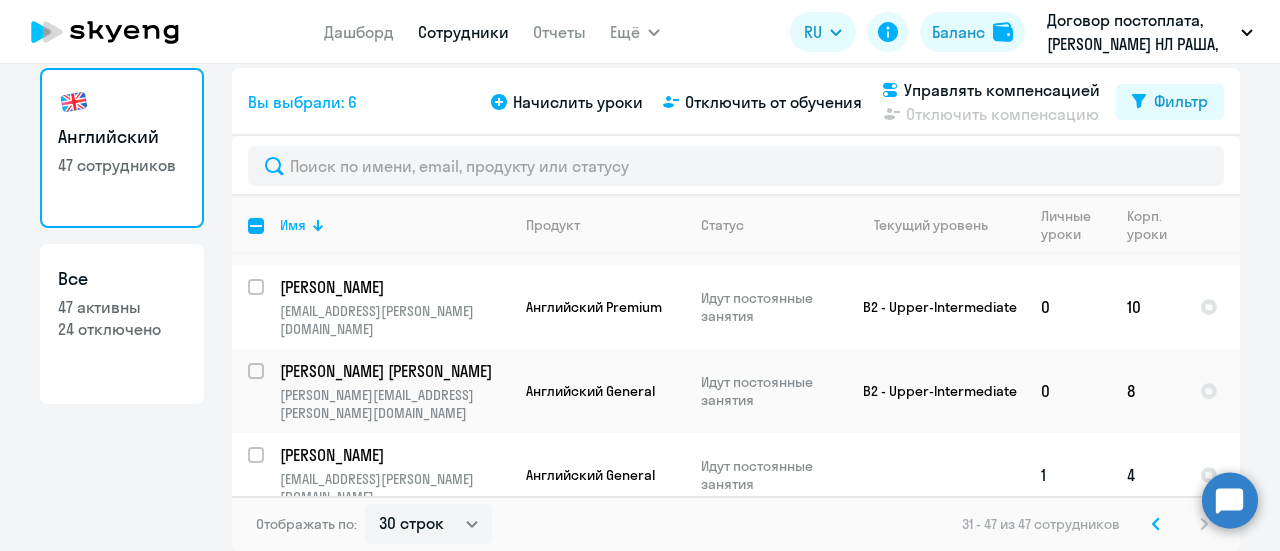 click at bounding box center (268, 467) 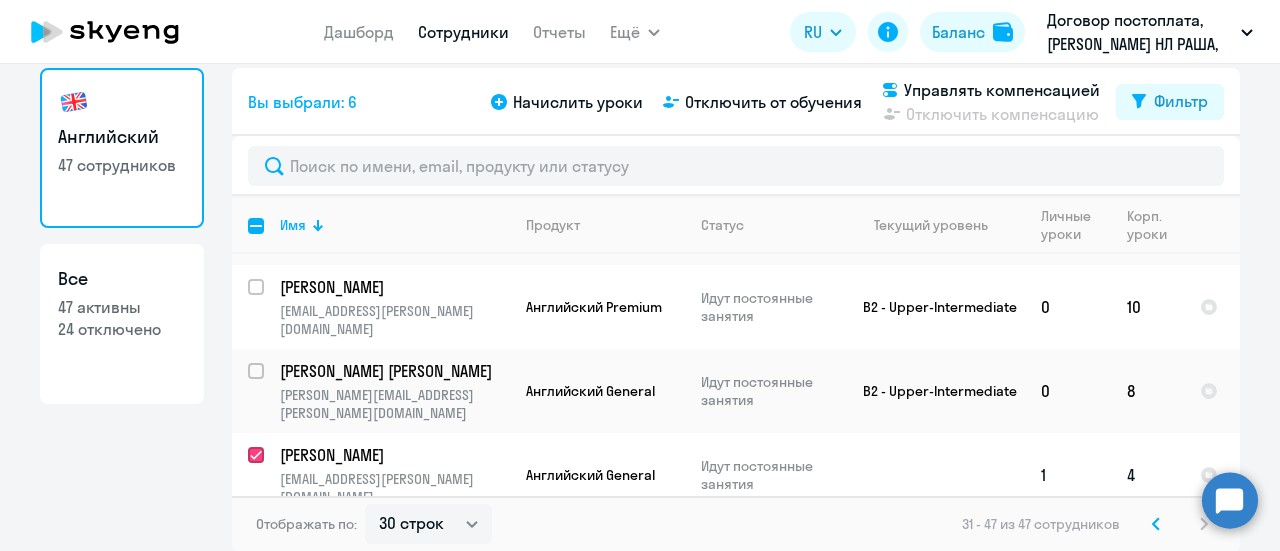 checkbox on "true" 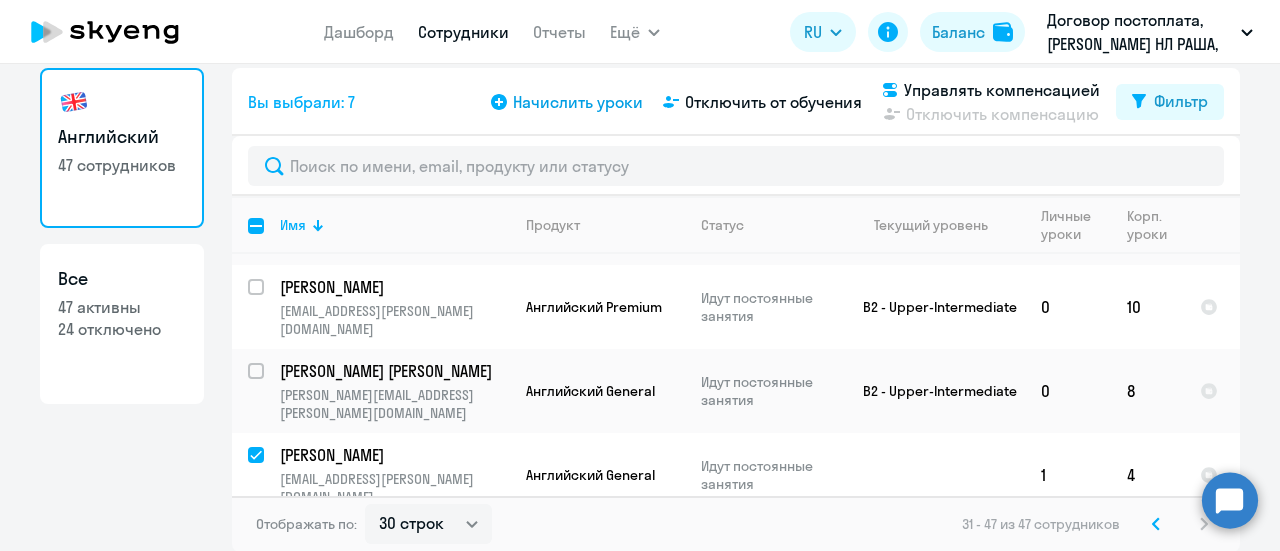 click on "Начислить уроки" 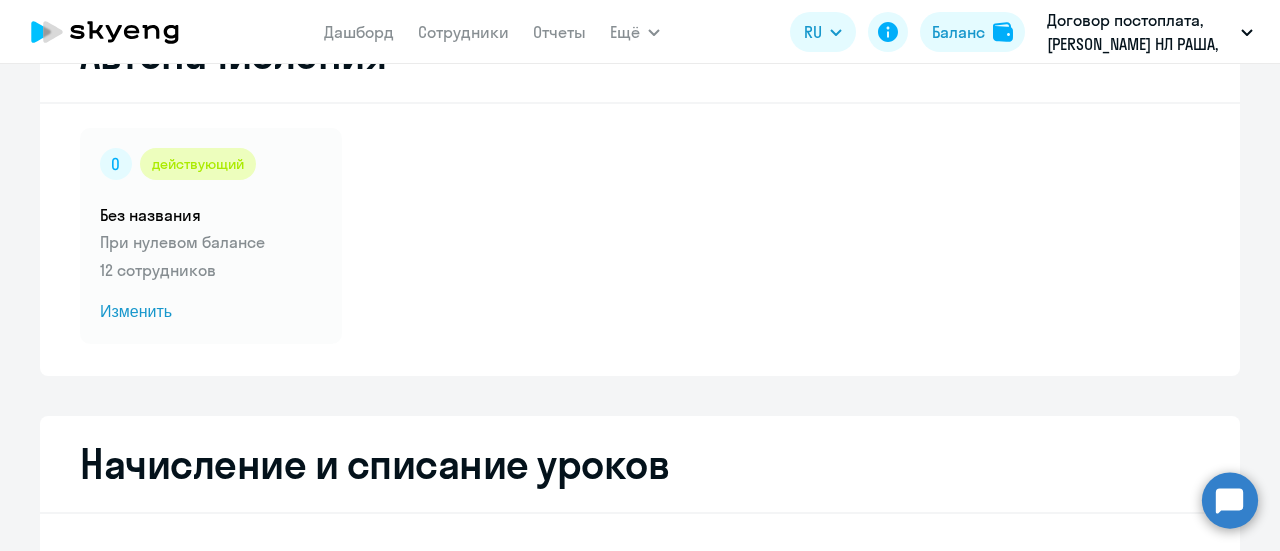 select on "10" 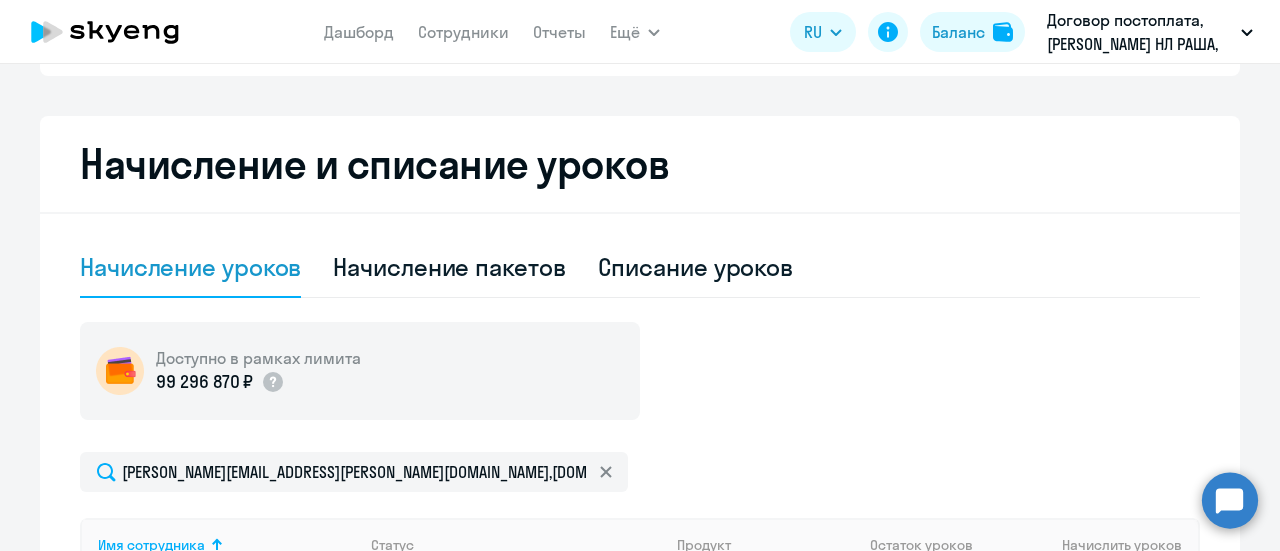 scroll, scrollTop: 688, scrollLeft: 0, axis: vertical 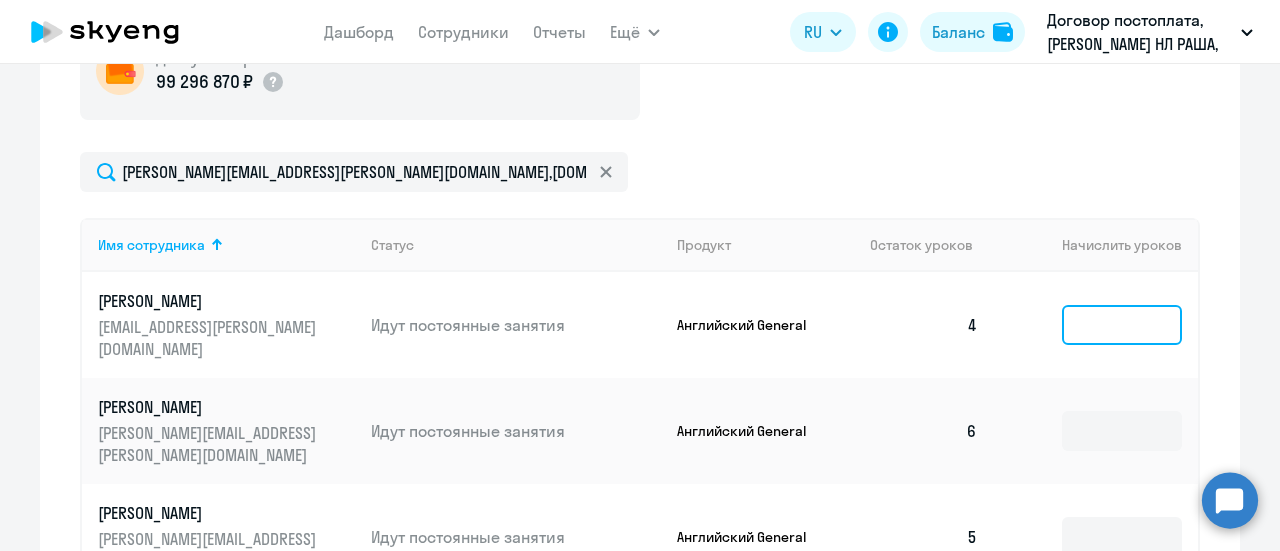 click 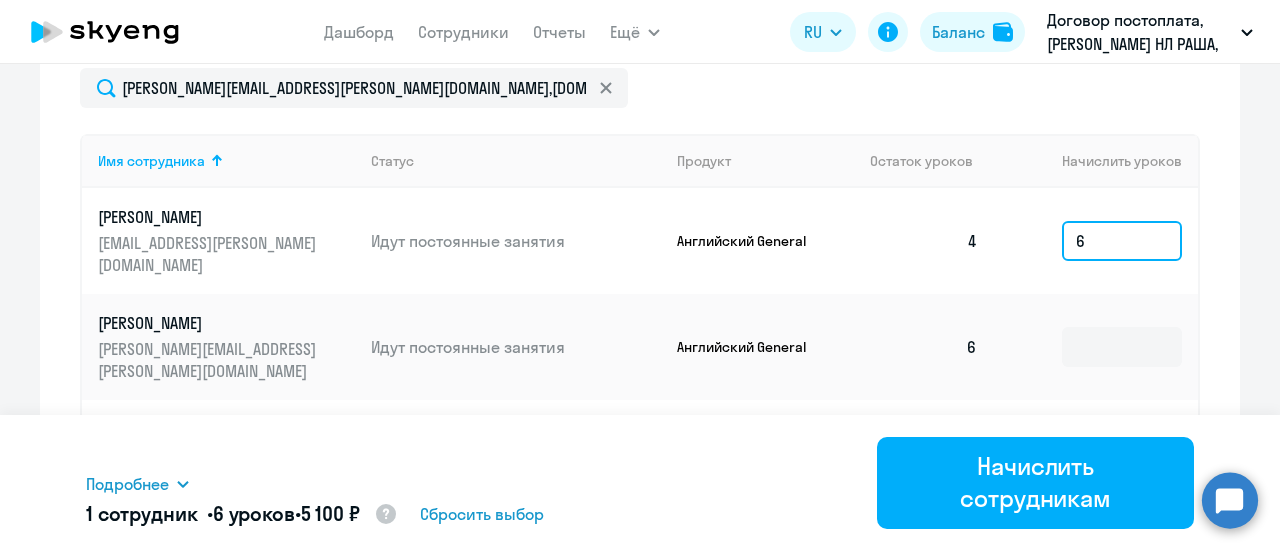 scroll, scrollTop: 888, scrollLeft: 0, axis: vertical 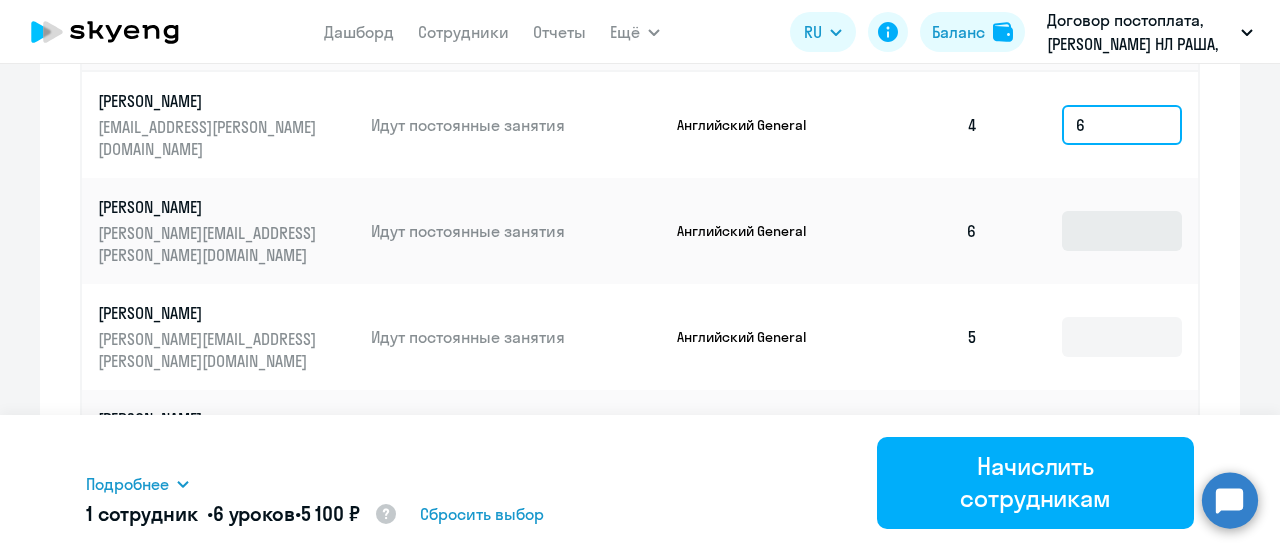 type on "6" 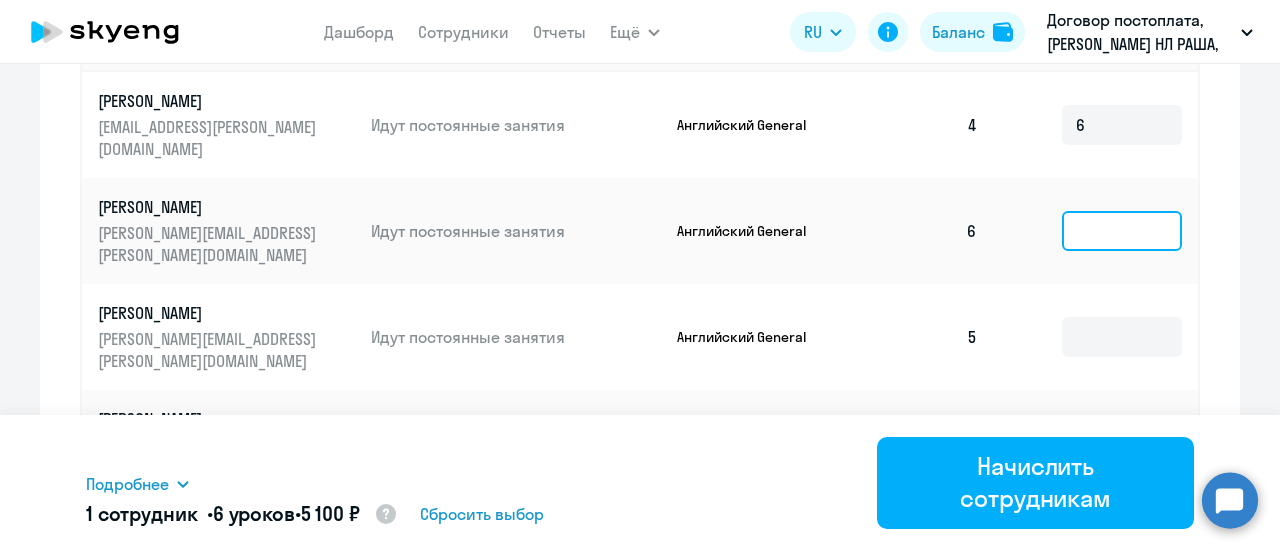 click 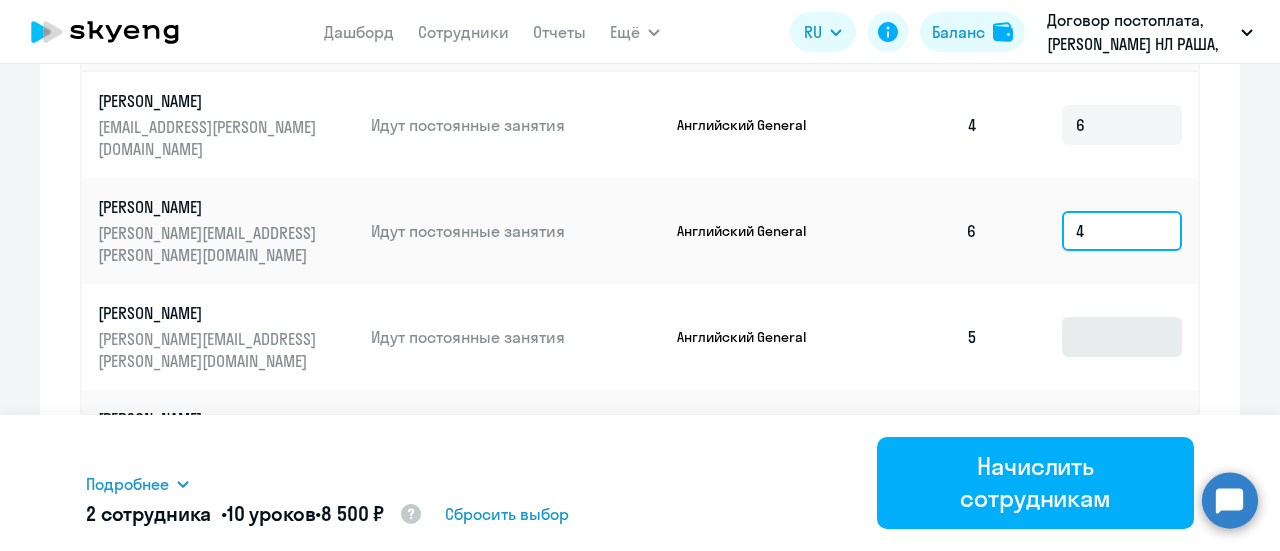 type on "4" 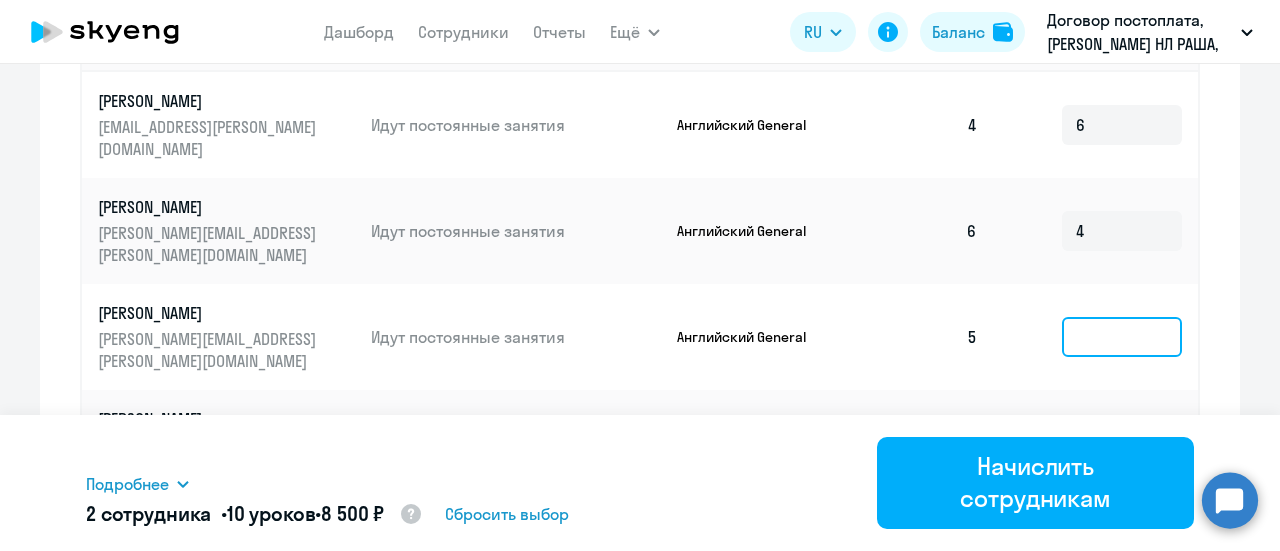 click 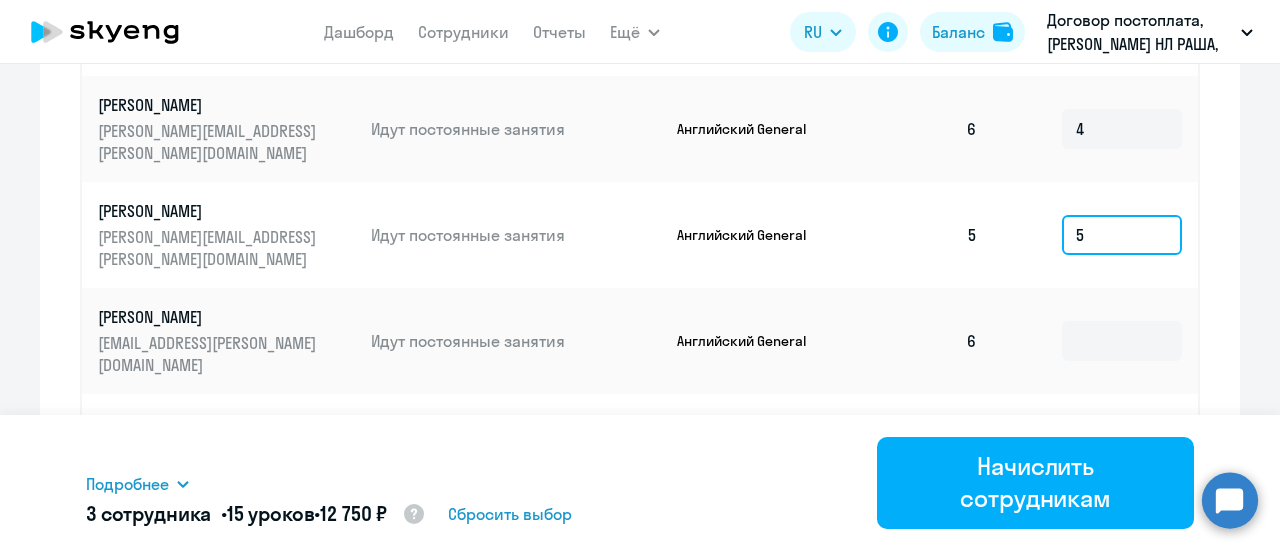 scroll, scrollTop: 1088, scrollLeft: 0, axis: vertical 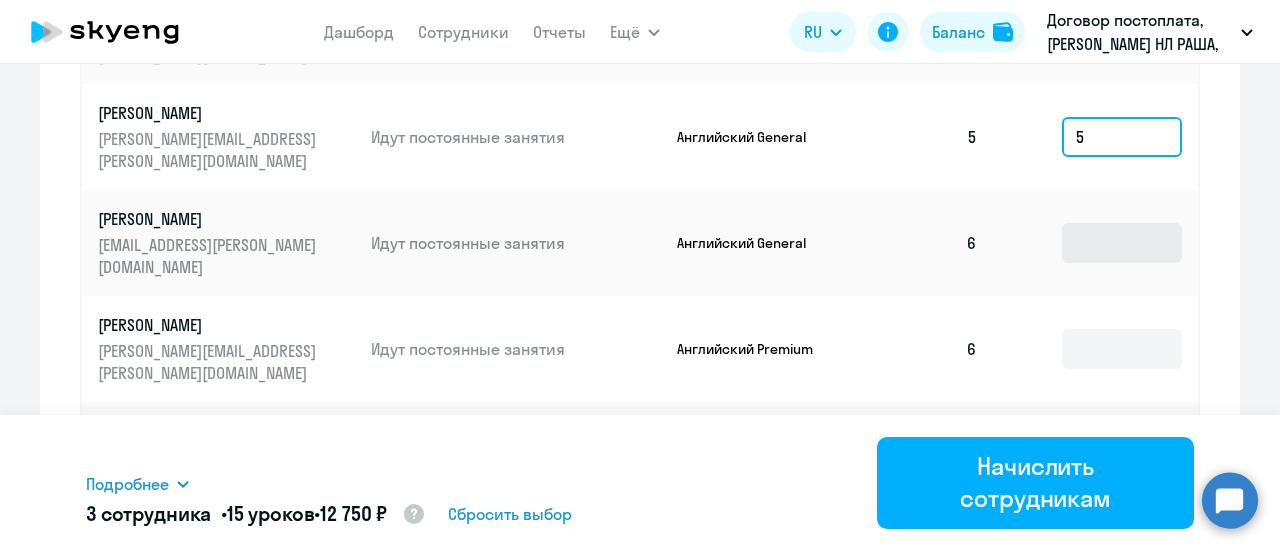 type on "5" 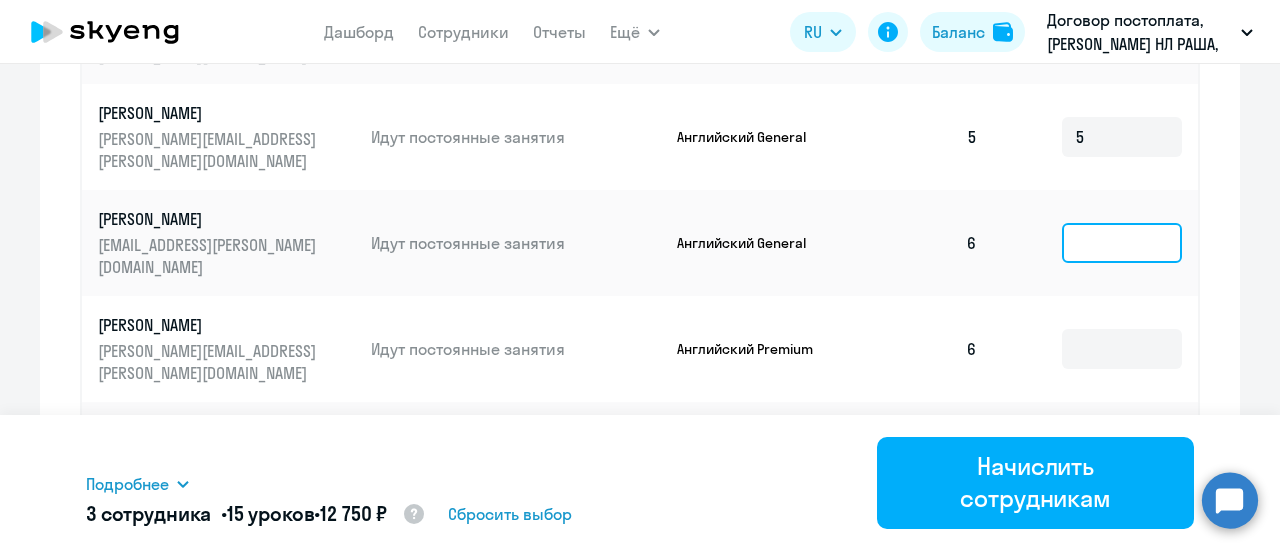 click 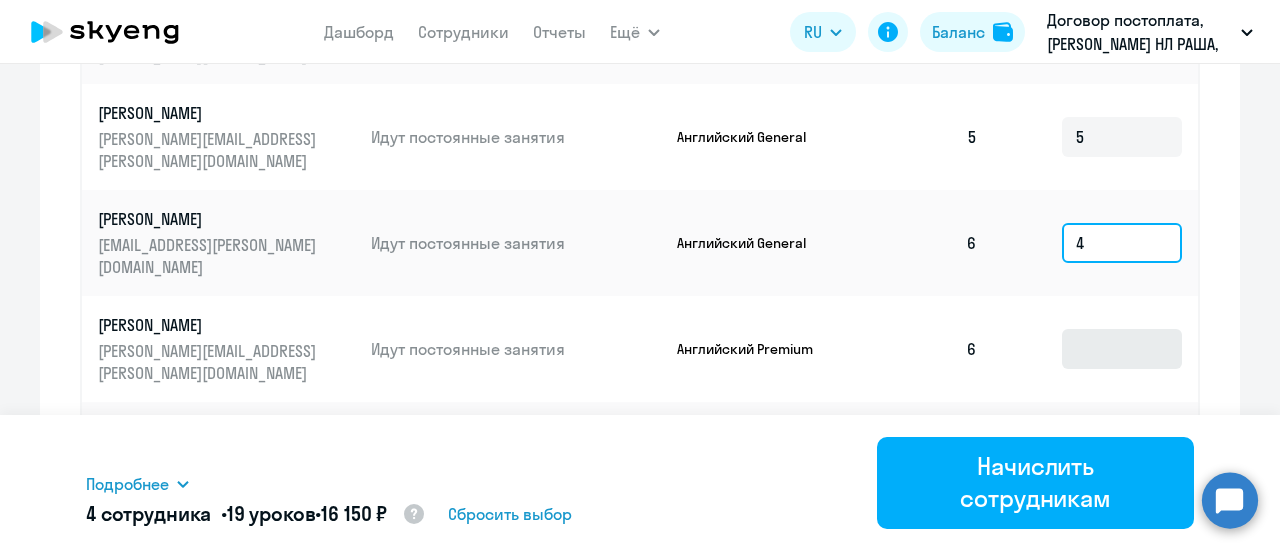 type on "4" 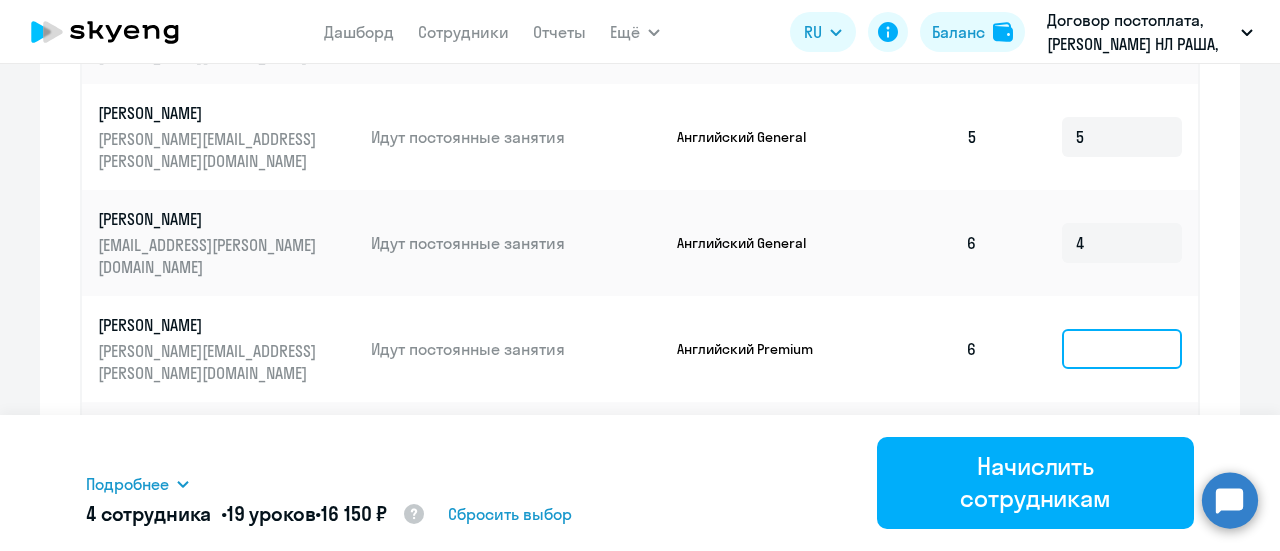 click 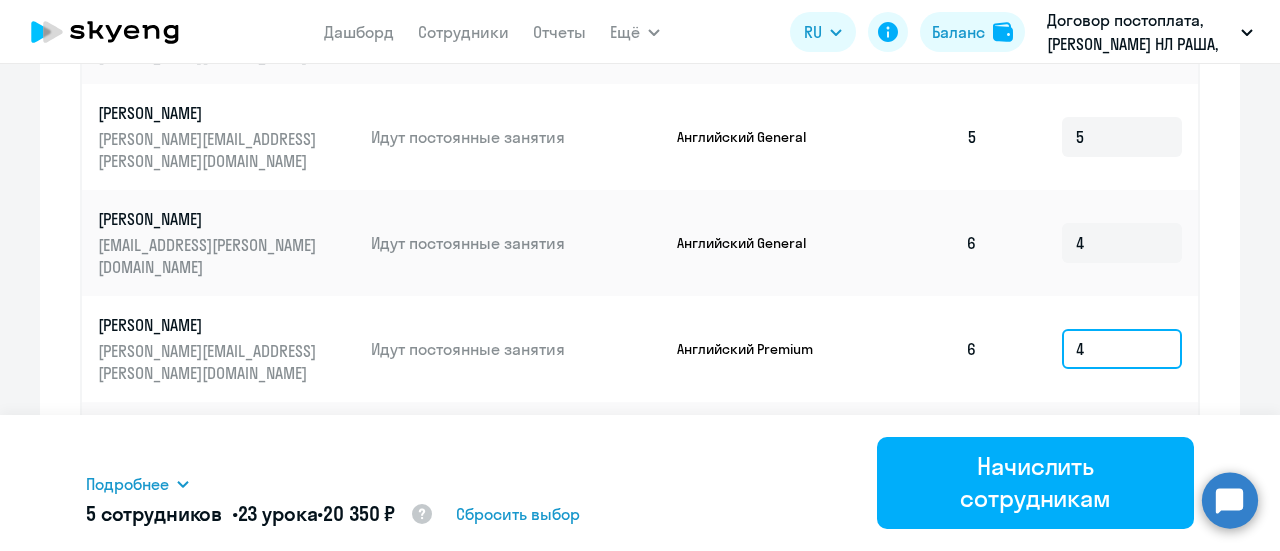 scroll, scrollTop: 1288, scrollLeft: 0, axis: vertical 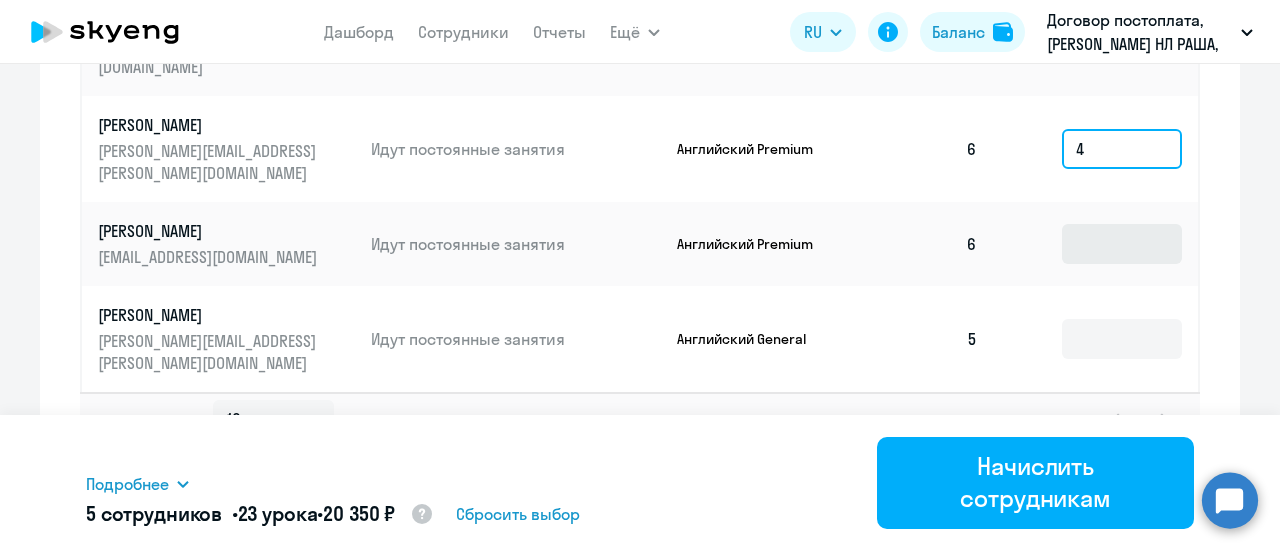 type on "4" 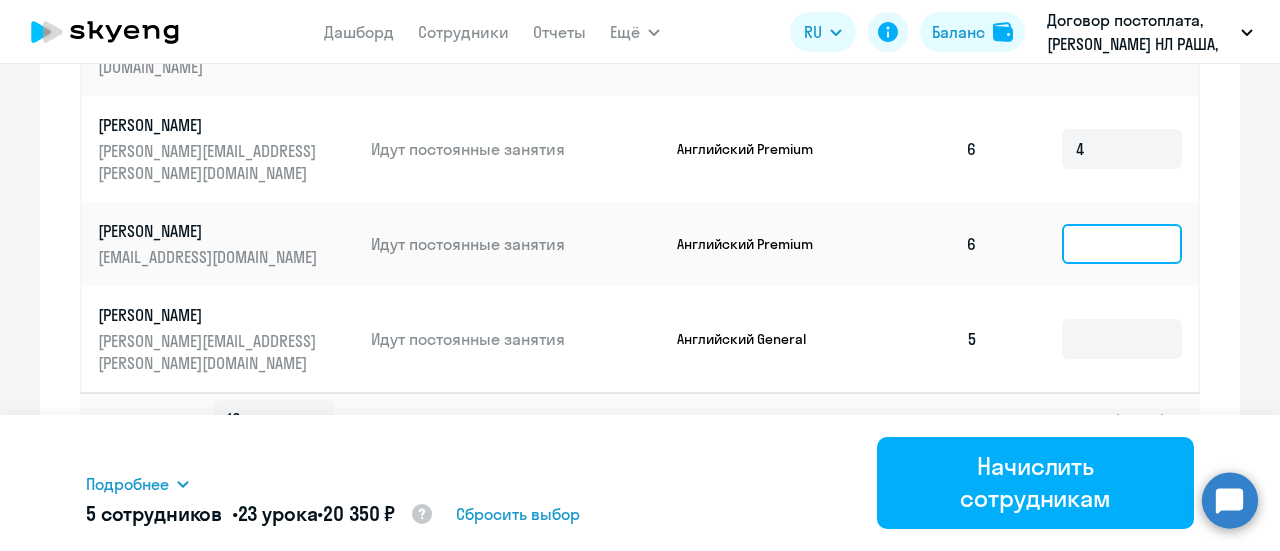 click 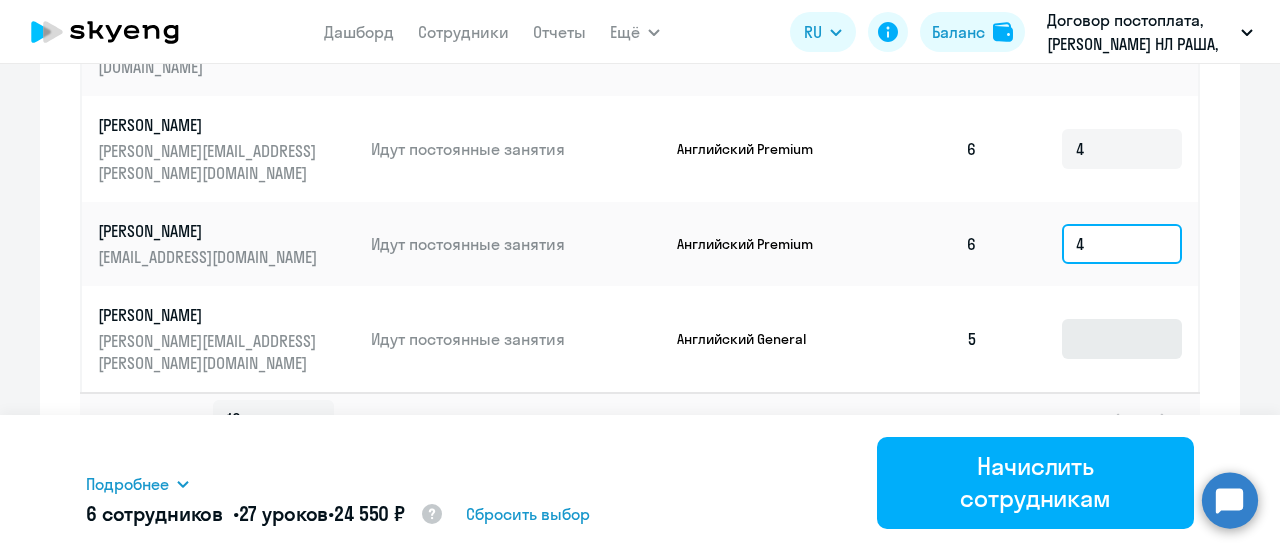 type on "4" 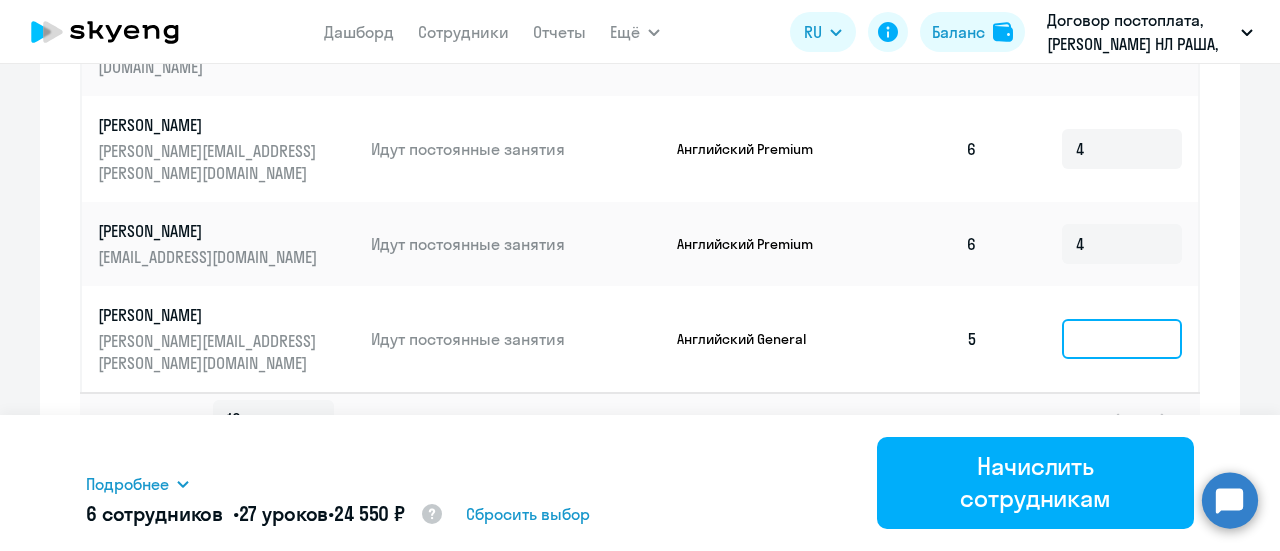 click 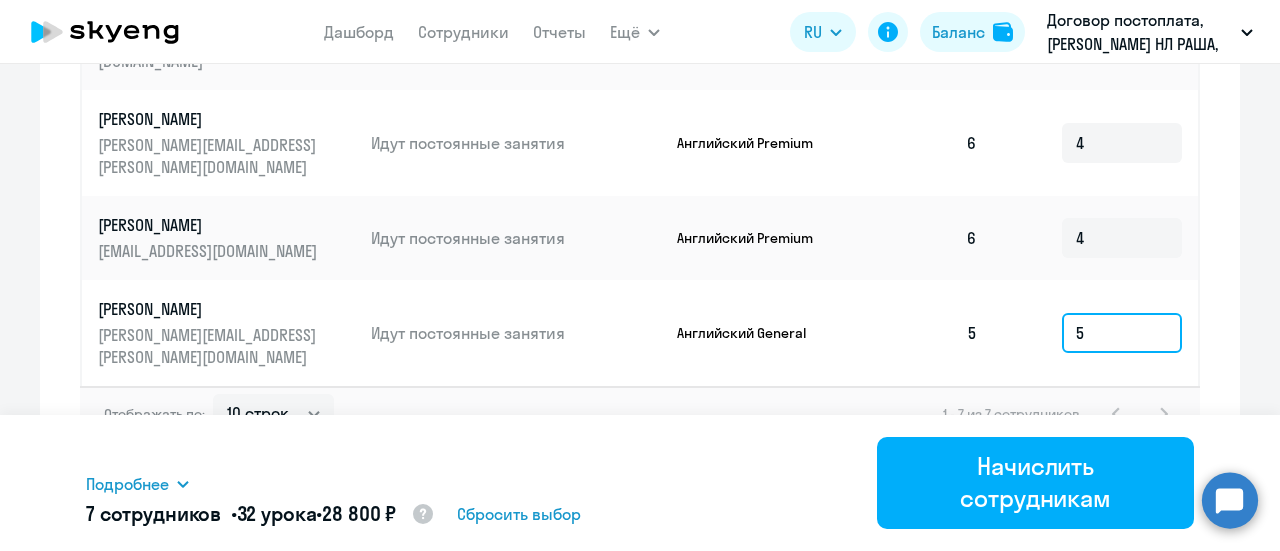 scroll, scrollTop: 1296, scrollLeft: 0, axis: vertical 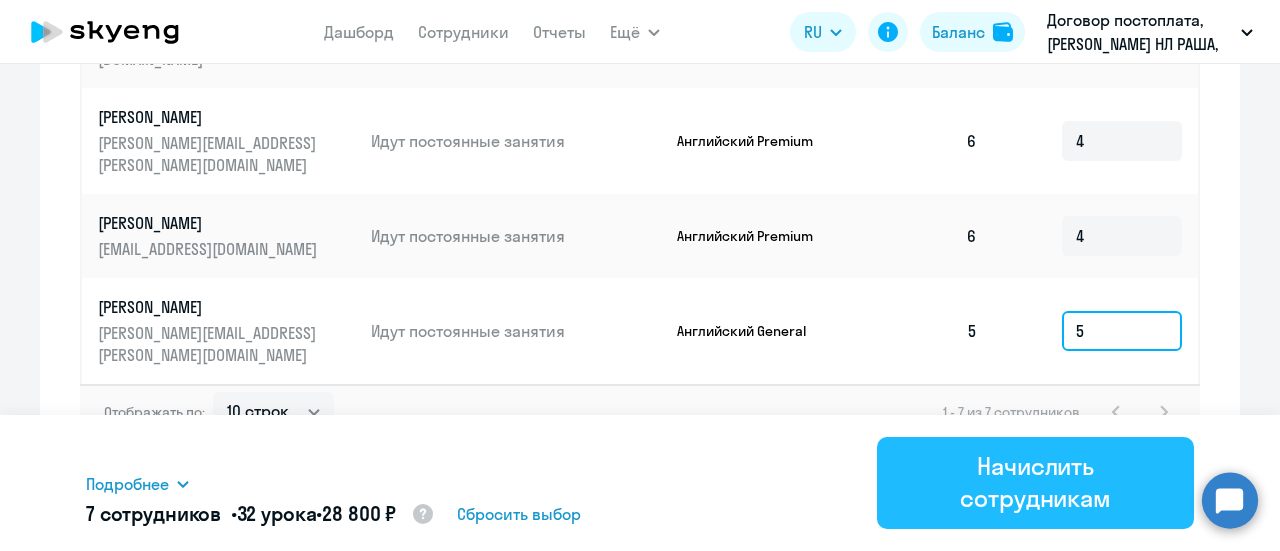 type on "5" 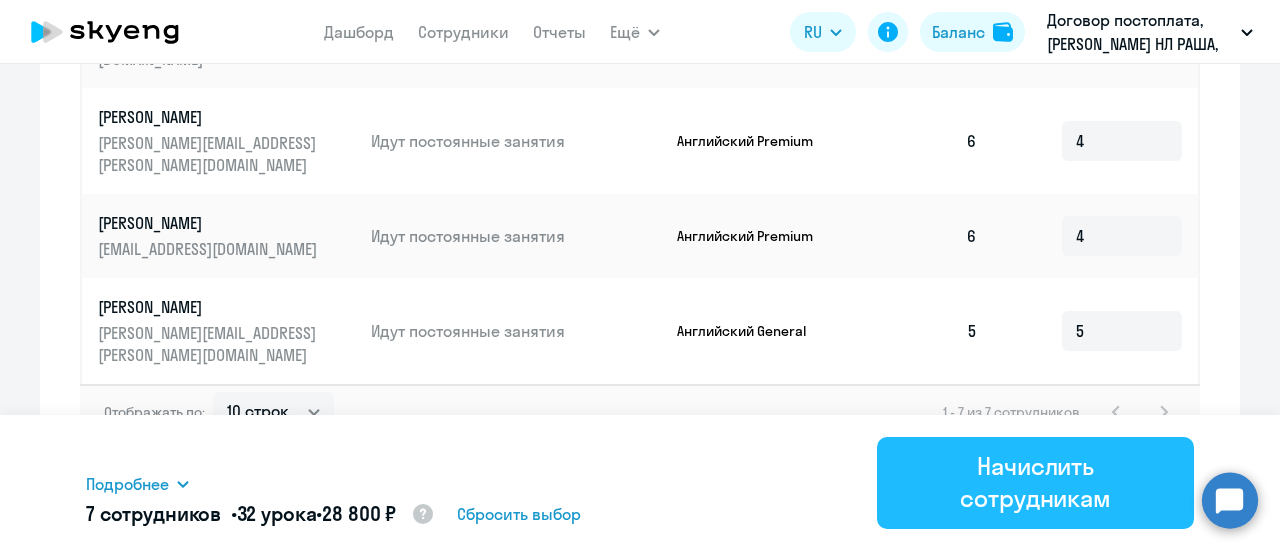 click on "Начислить сотрудникам" at bounding box center [1035, 482] 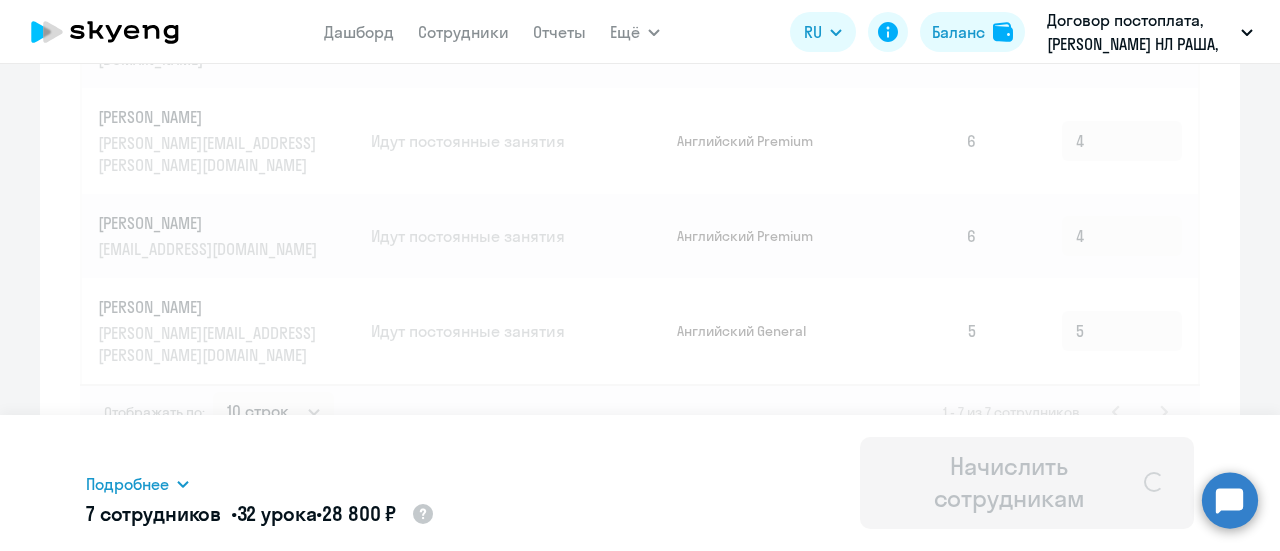 type 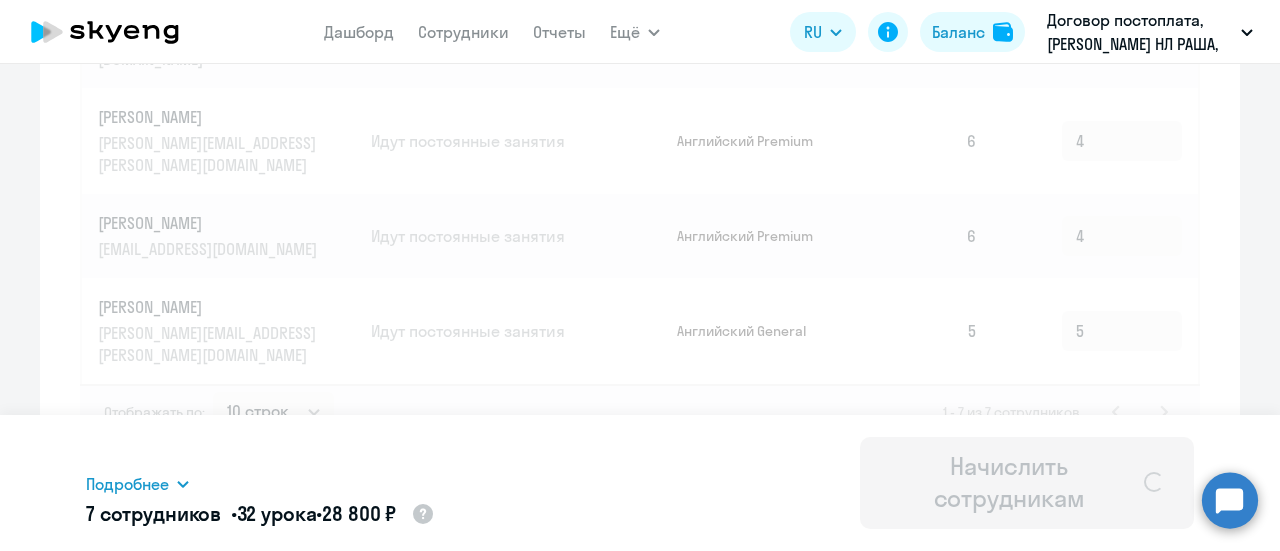 type 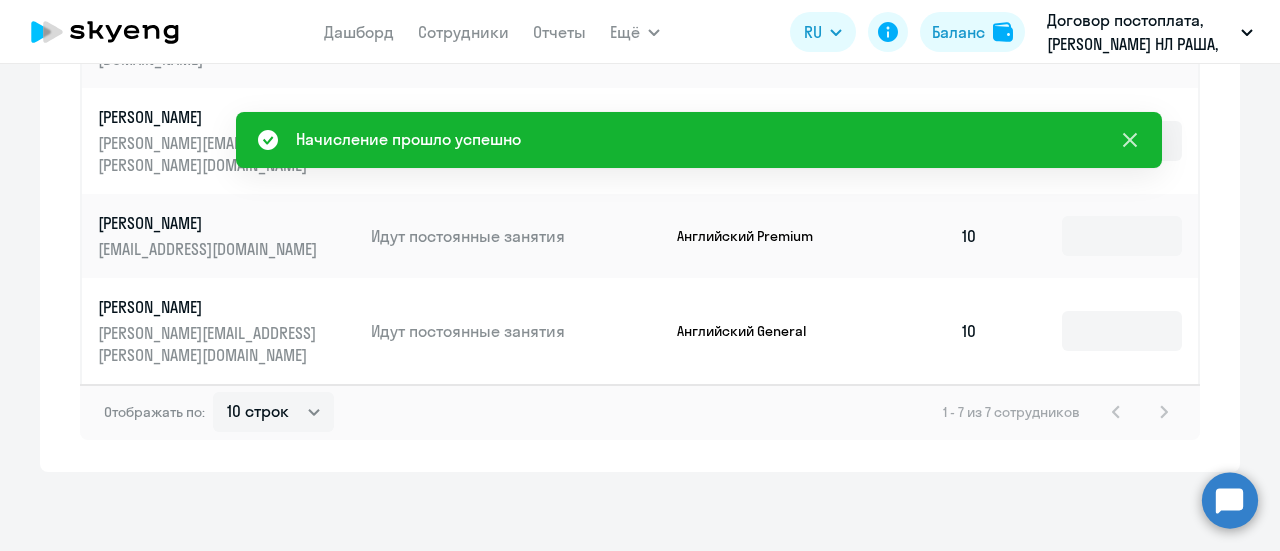 click 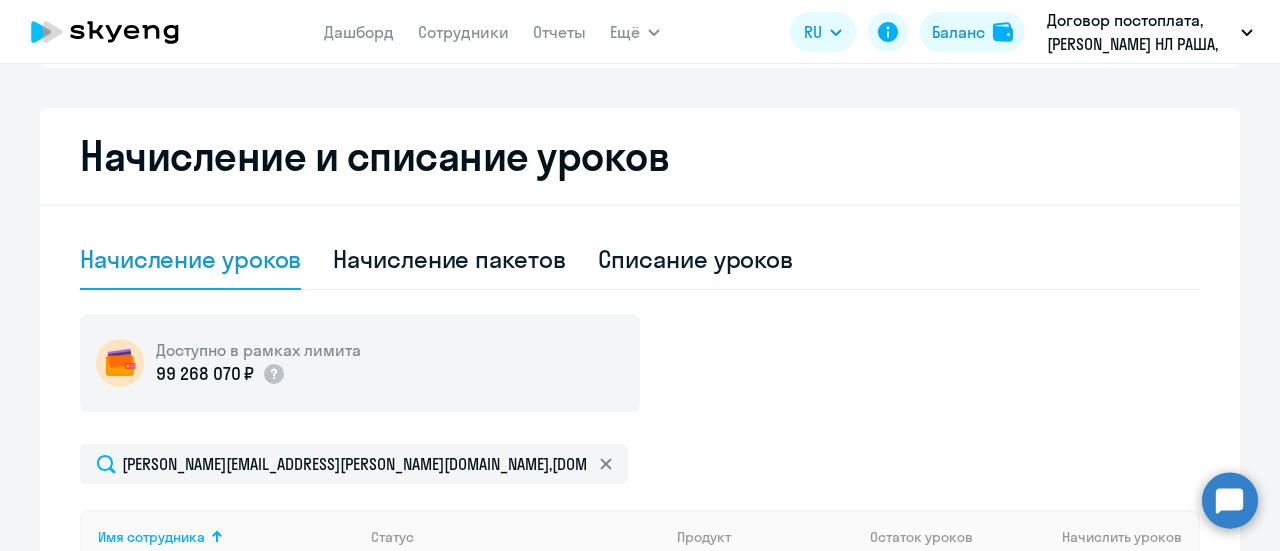 scroll, scrollTop: 96, scrollLeft: 0, axis: vertical 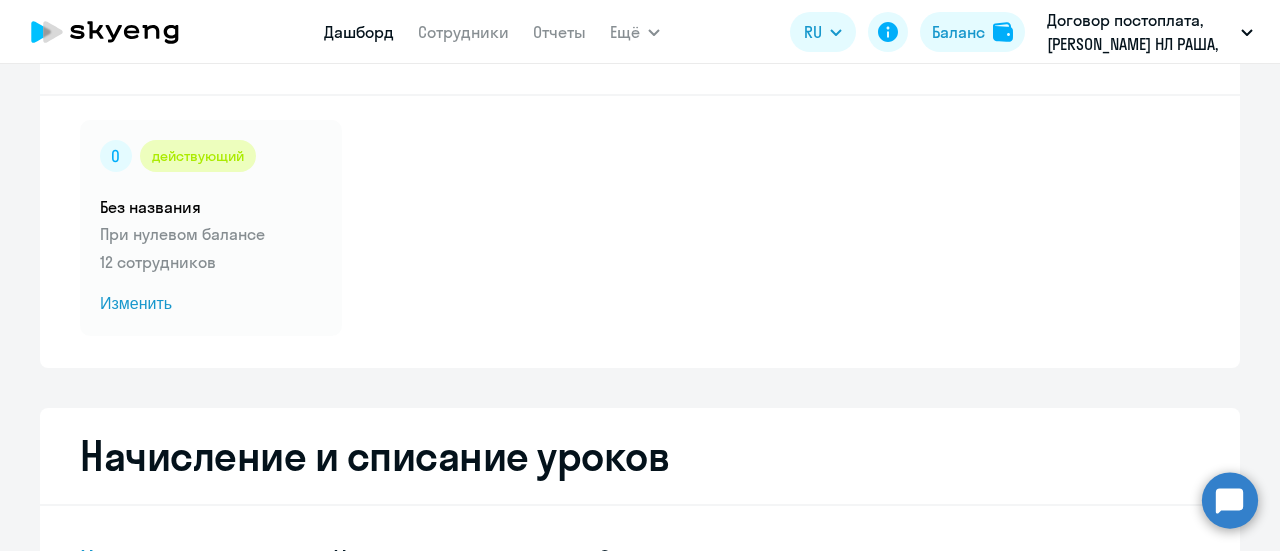 click on "Дашборд" at bounding box center (359, 32) 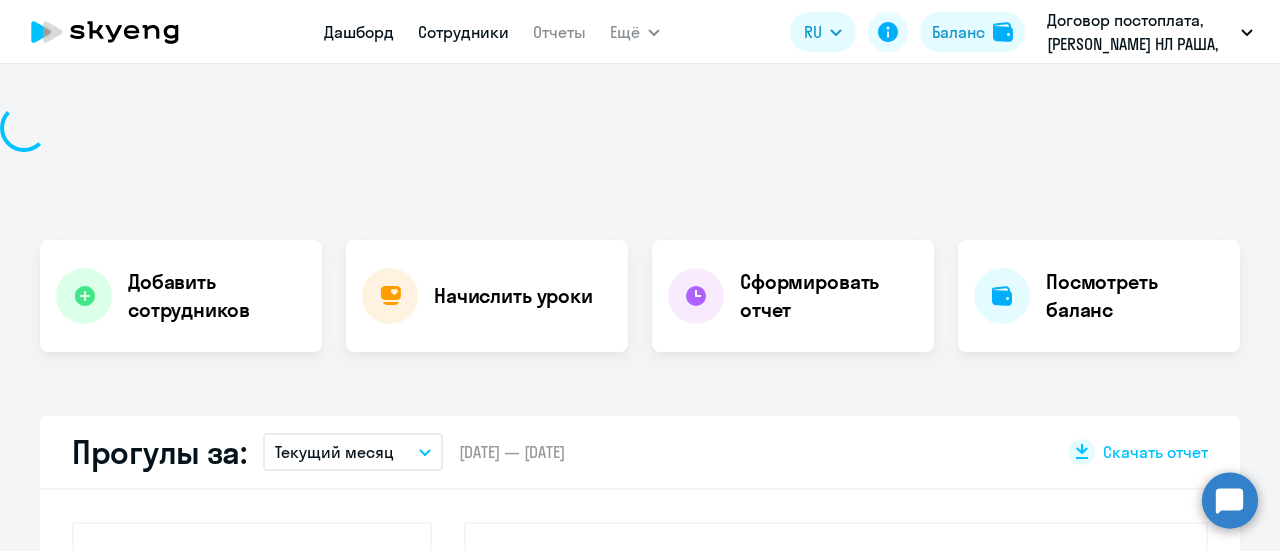 scroll, scrollTop: 236, scrollLeft: 0, axis: vertical 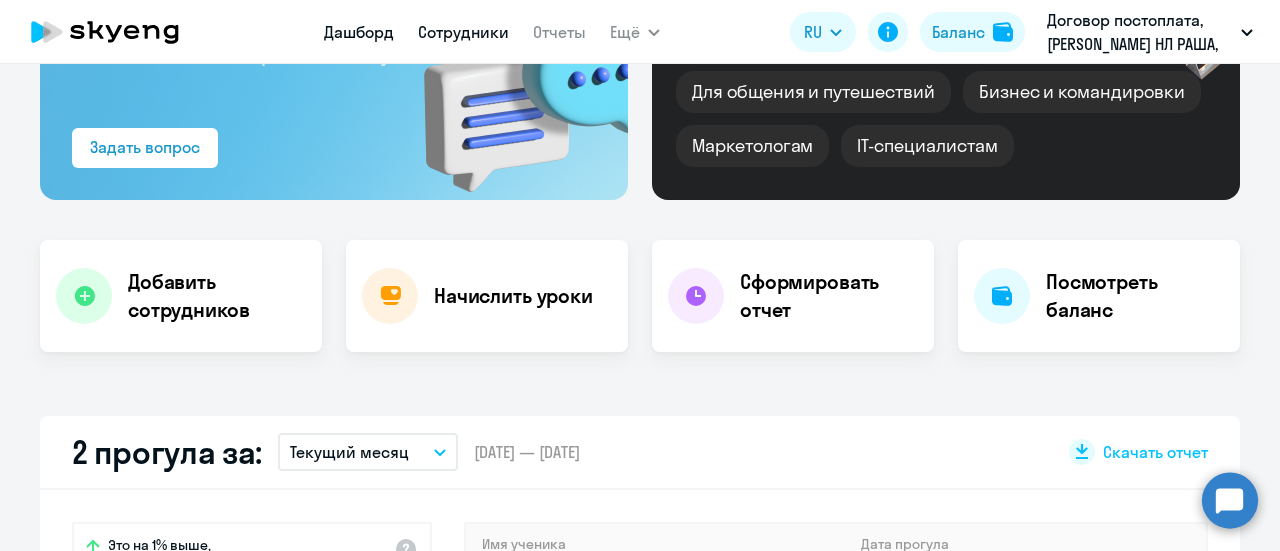 click on "Сотрудники" at bounding box center (463, 32) 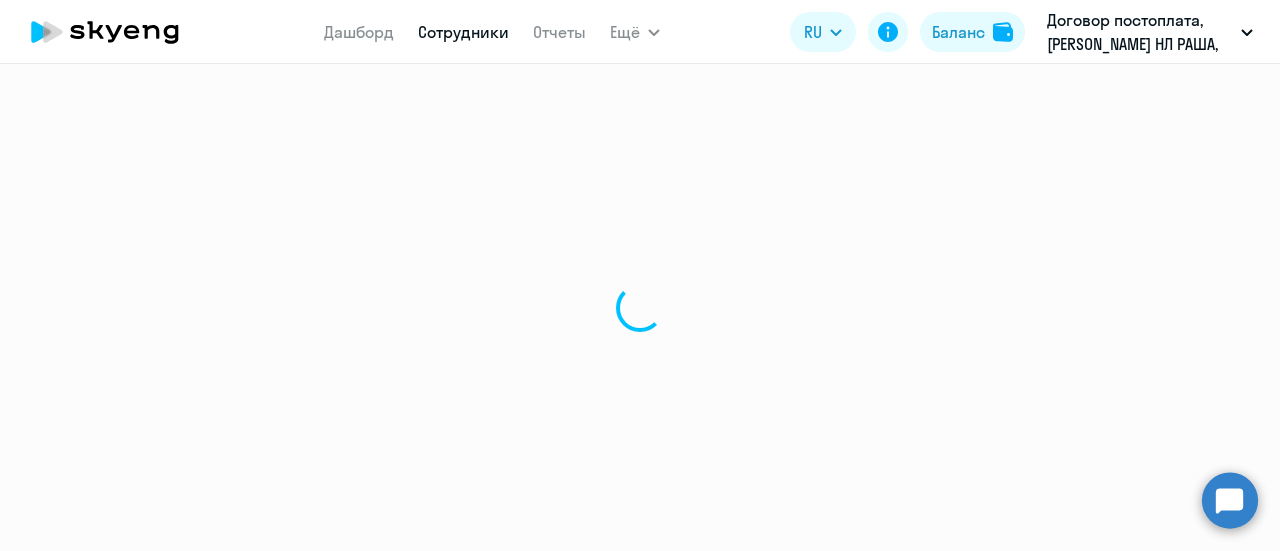 scroll, scrollTop: 0, scrollLeft: 0, axis: both 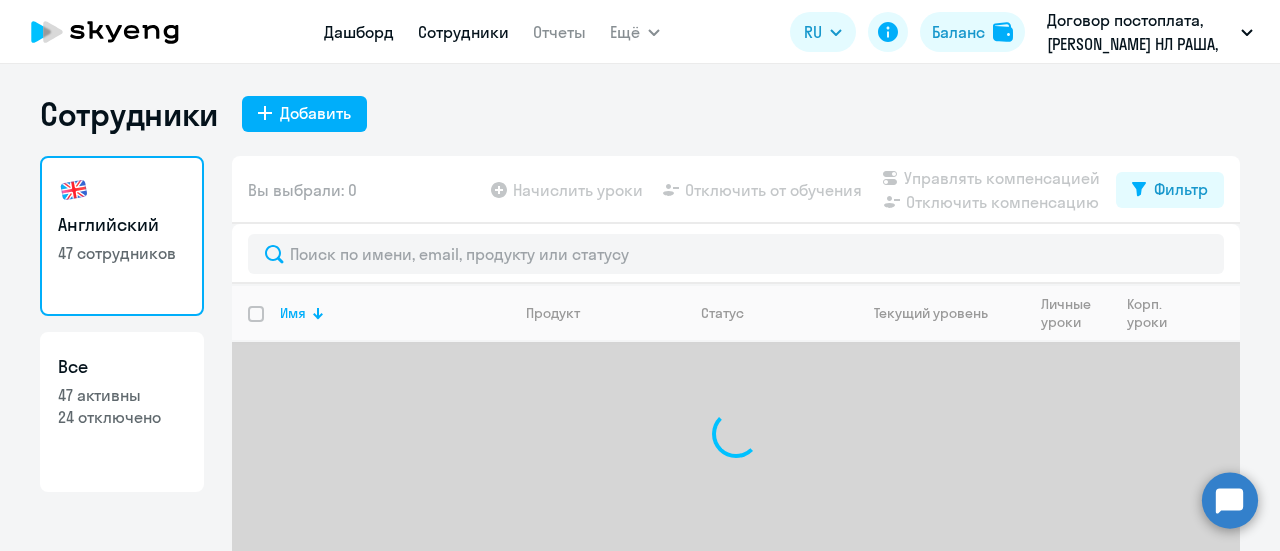 click on "Дашборд" at bounding box center (359, 32) 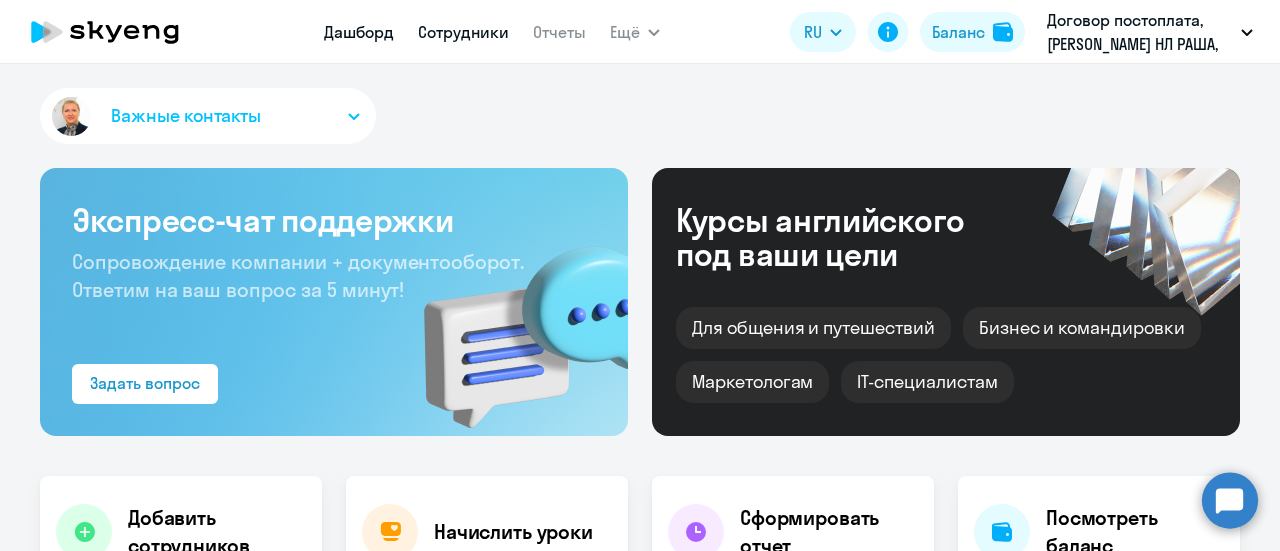 click on "Сотрудники" at bounding box center (463, 32) 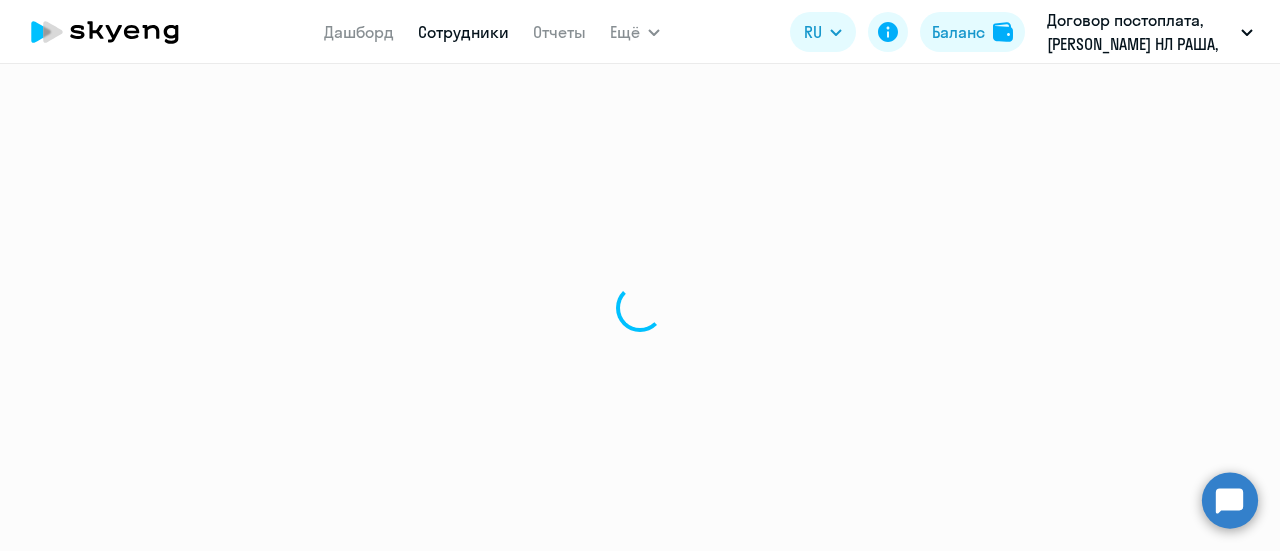 select on "30" 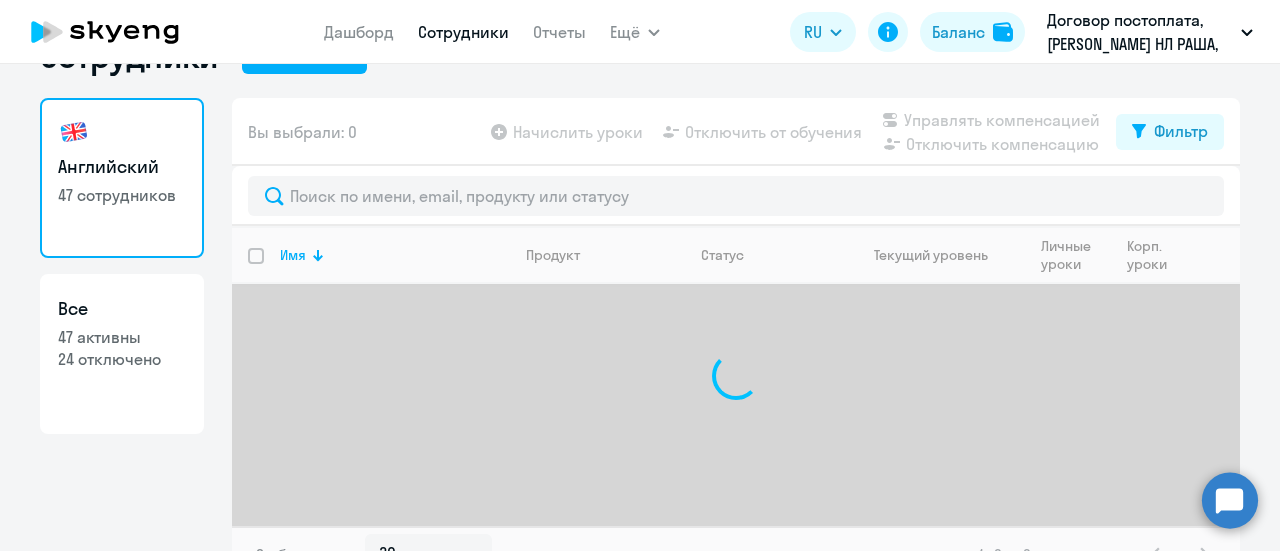 scroll, scrollTop: 88, scrollLeft: 0, axis: vertical 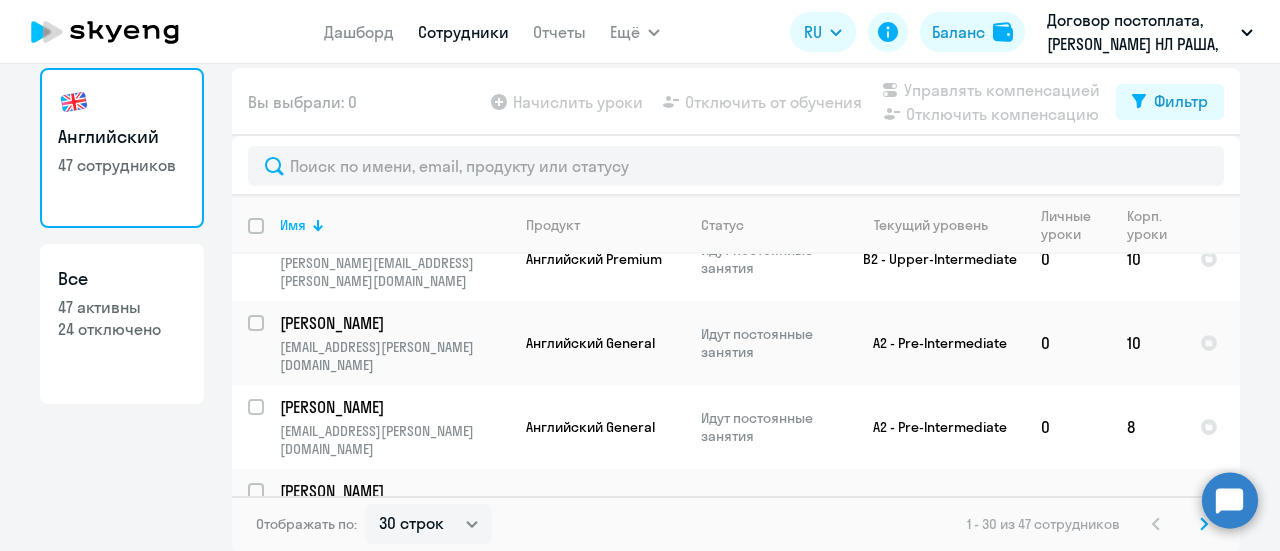 click 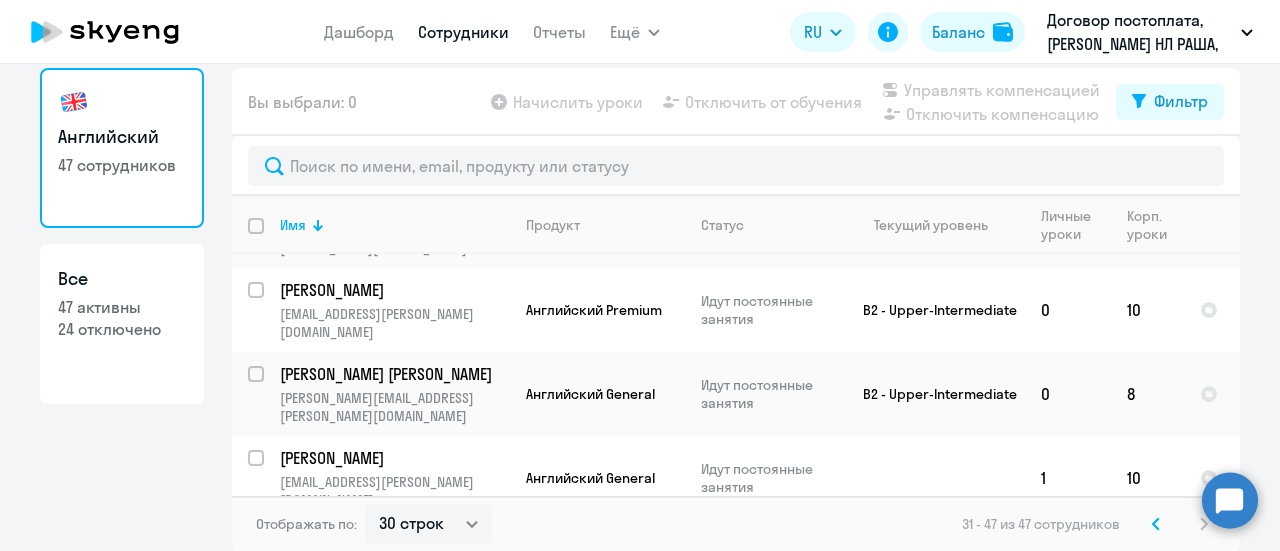 scroll, scrollTop: 1111, scrollLeft: 0, axis: vertical 